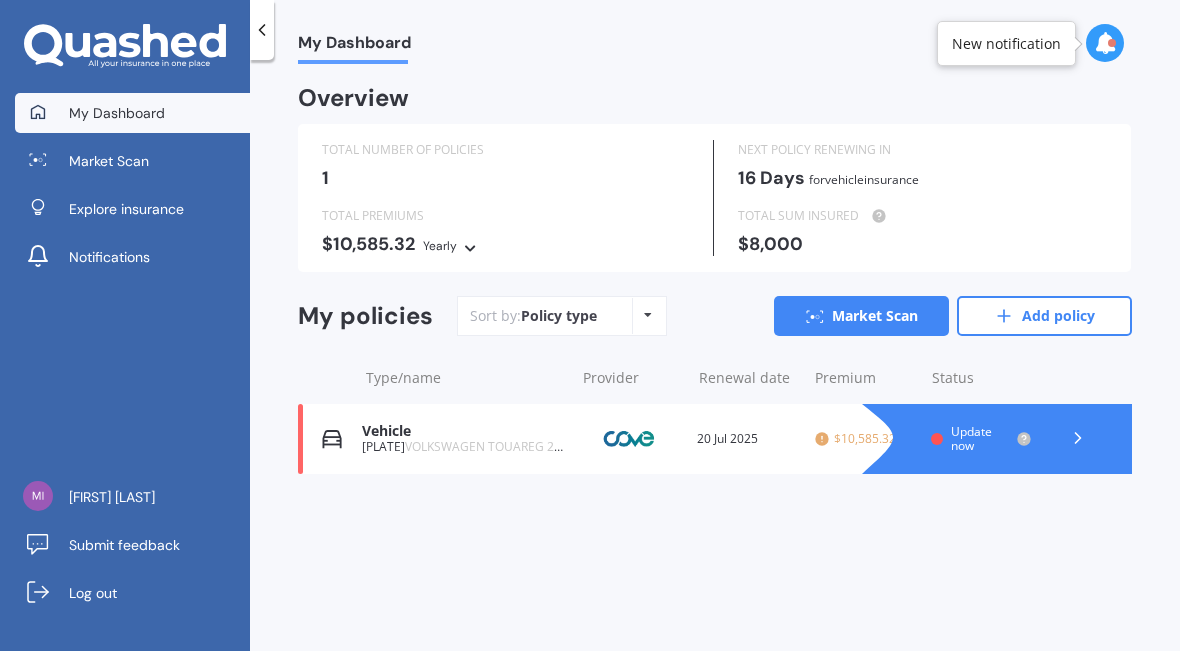 scroll, scrollTop: 0, scrollLeft: 0, axis: both 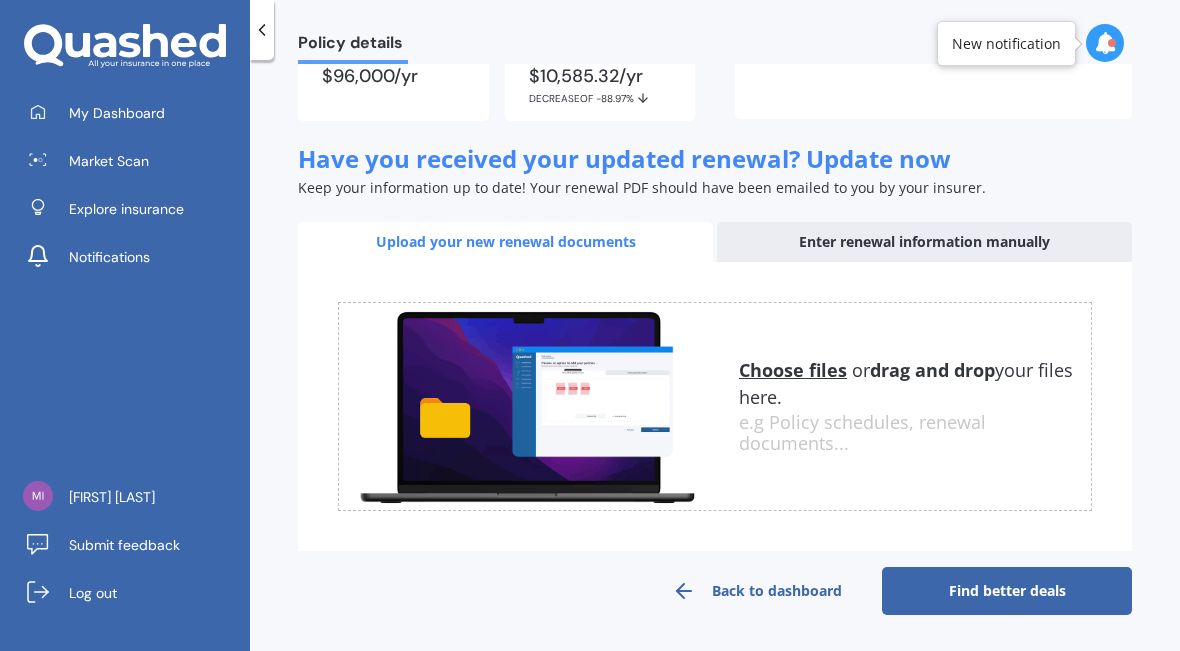 click on "Find better deals" at bounding box center (1007, 591) 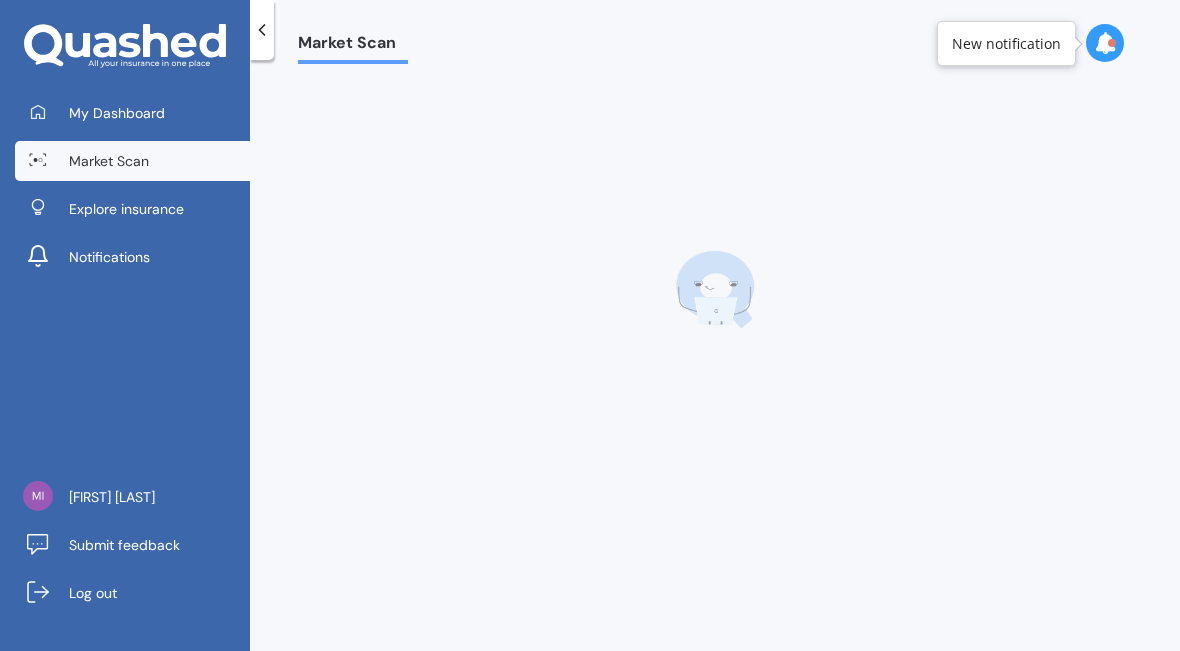scroll, scrollTop: 0, scrollLeft: 0, axis: both 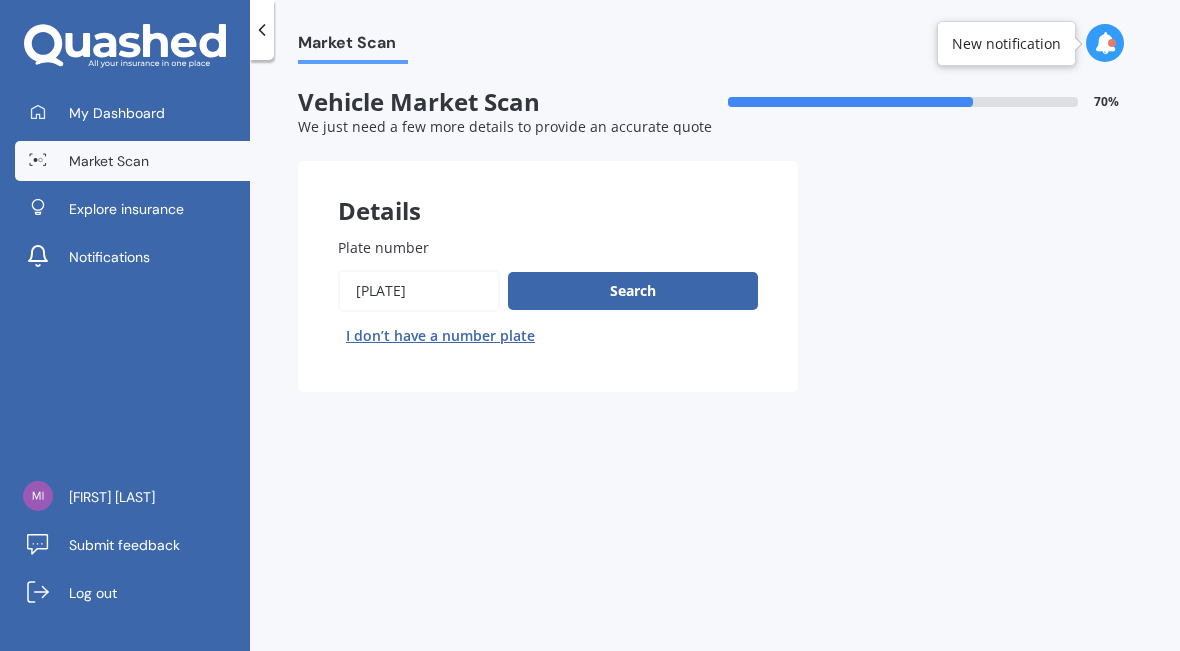 click on "Search" at bounding box center [633, 291] 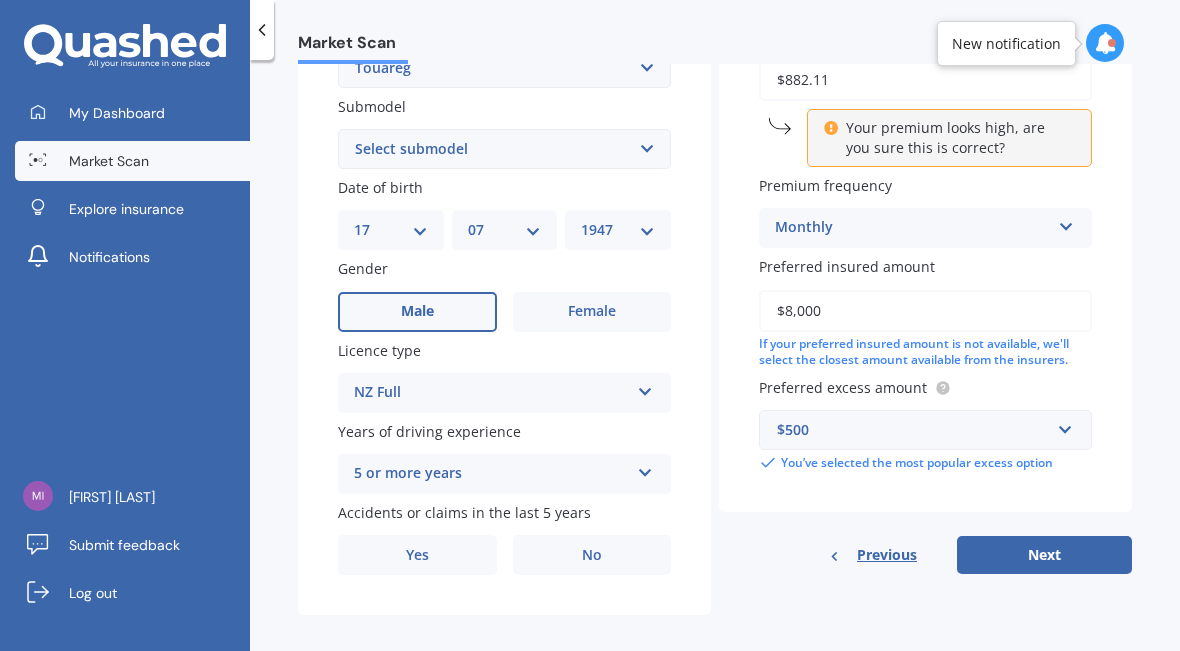 scroll, scrollTop: 509, scrollLeft: 0, axis: vertical 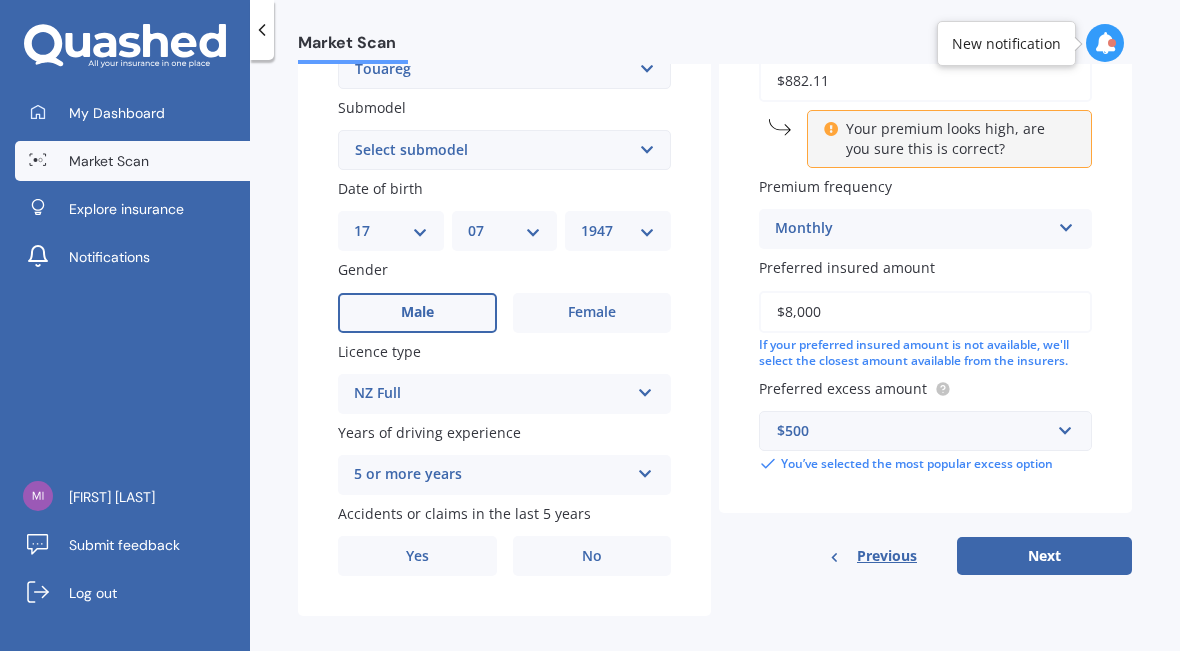 click on "No" at bounding box center [592, 313] 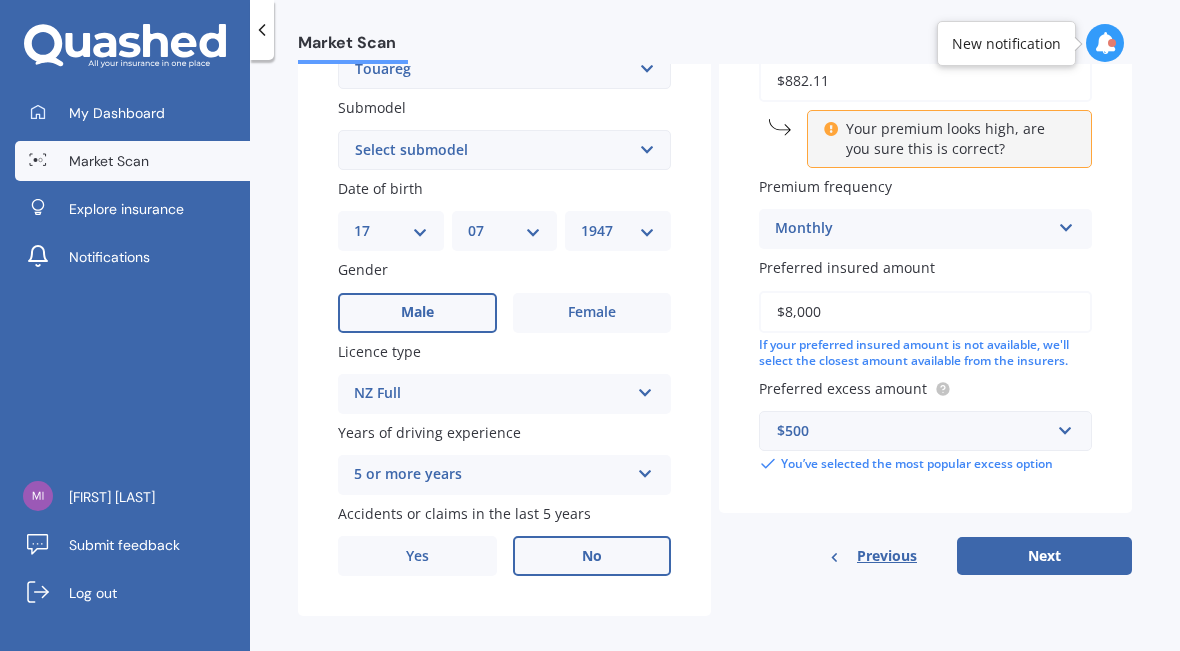 click at bounding box center [645, 389] 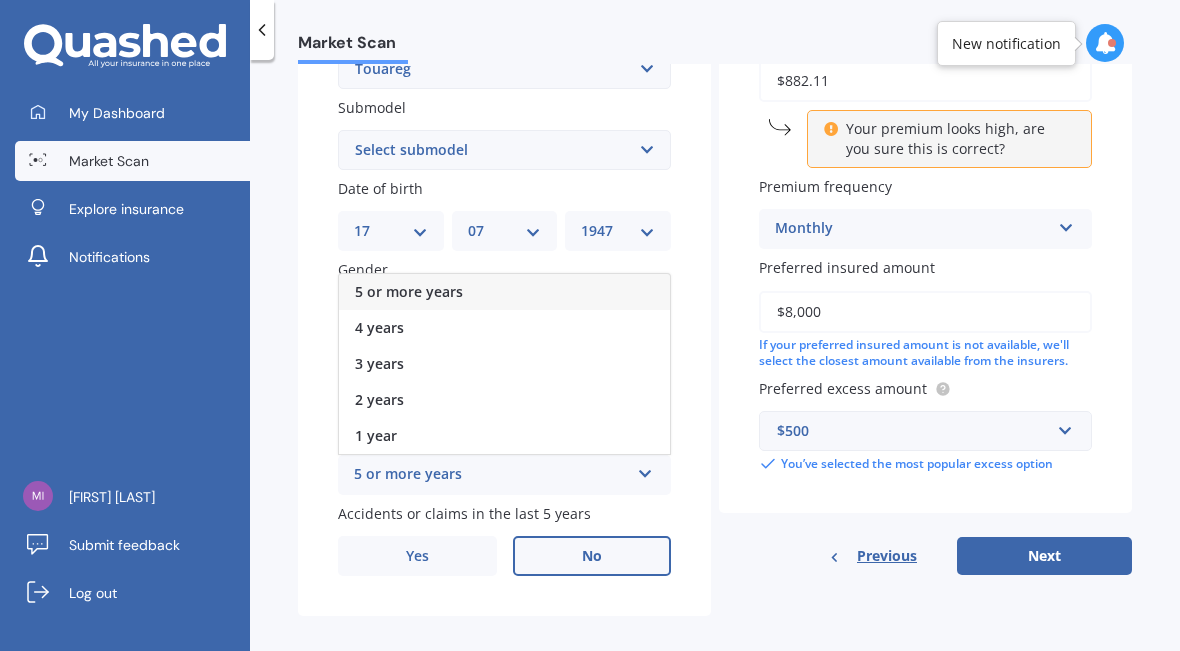 click on "5 or more years" at bounding box center [504, 292] 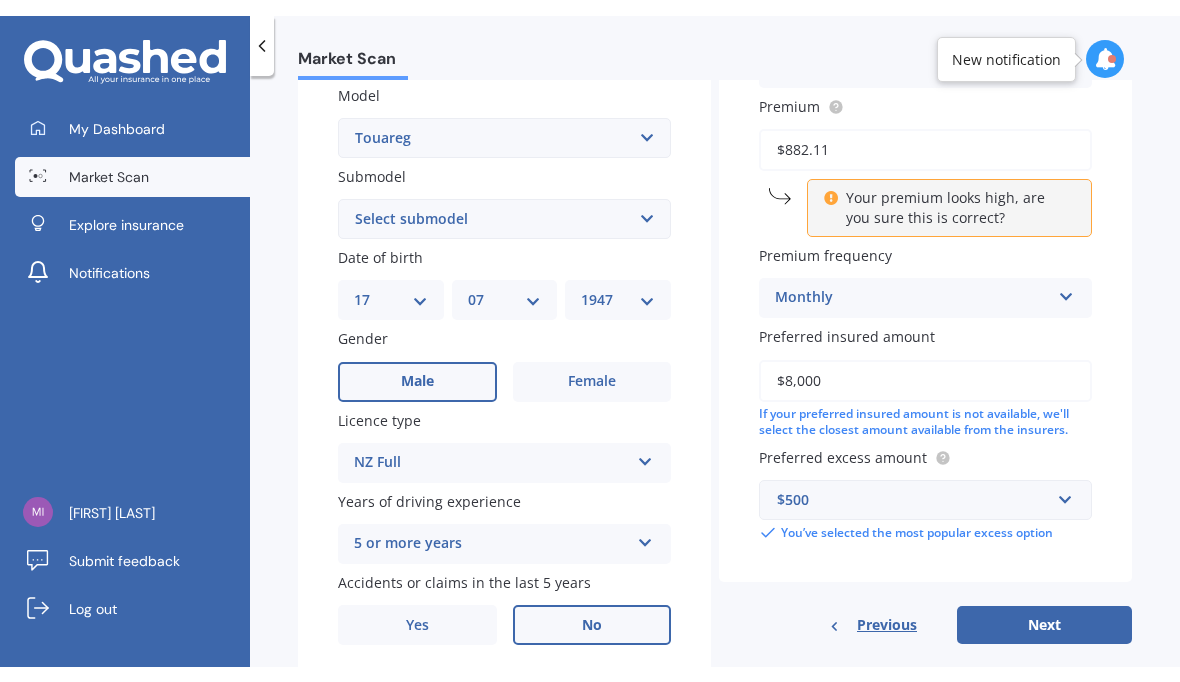 scroll, scrollTop: 461, scrollLeft: 0, axis: vertical 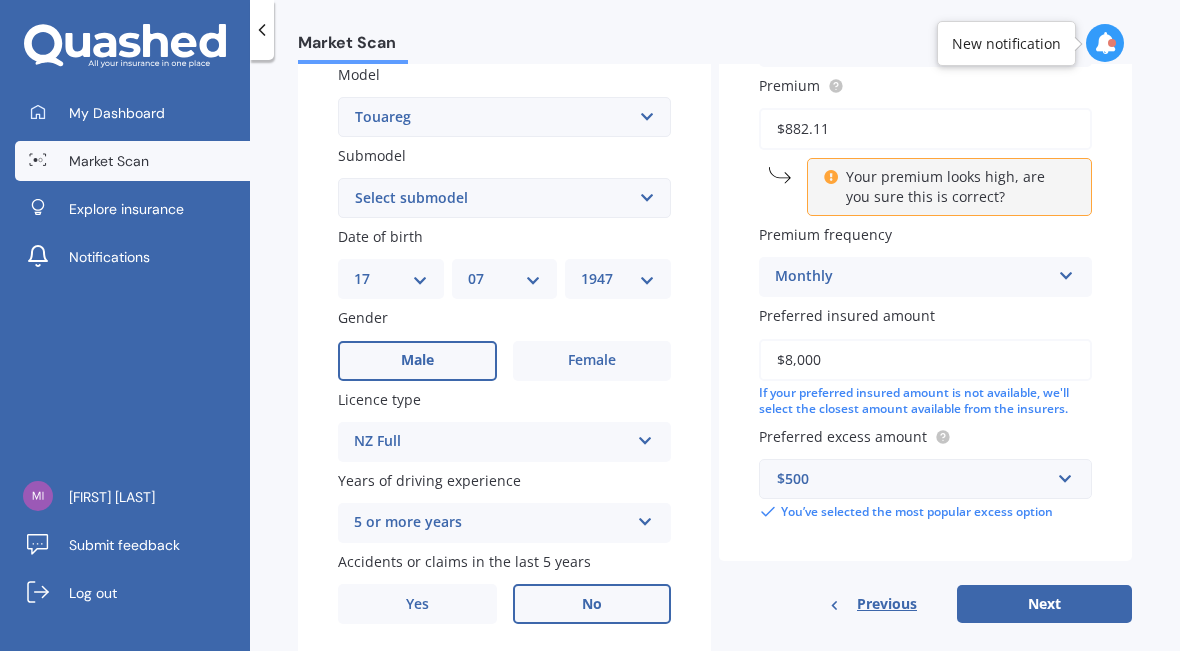 click on "Next" at bounding box center [1044, 604] 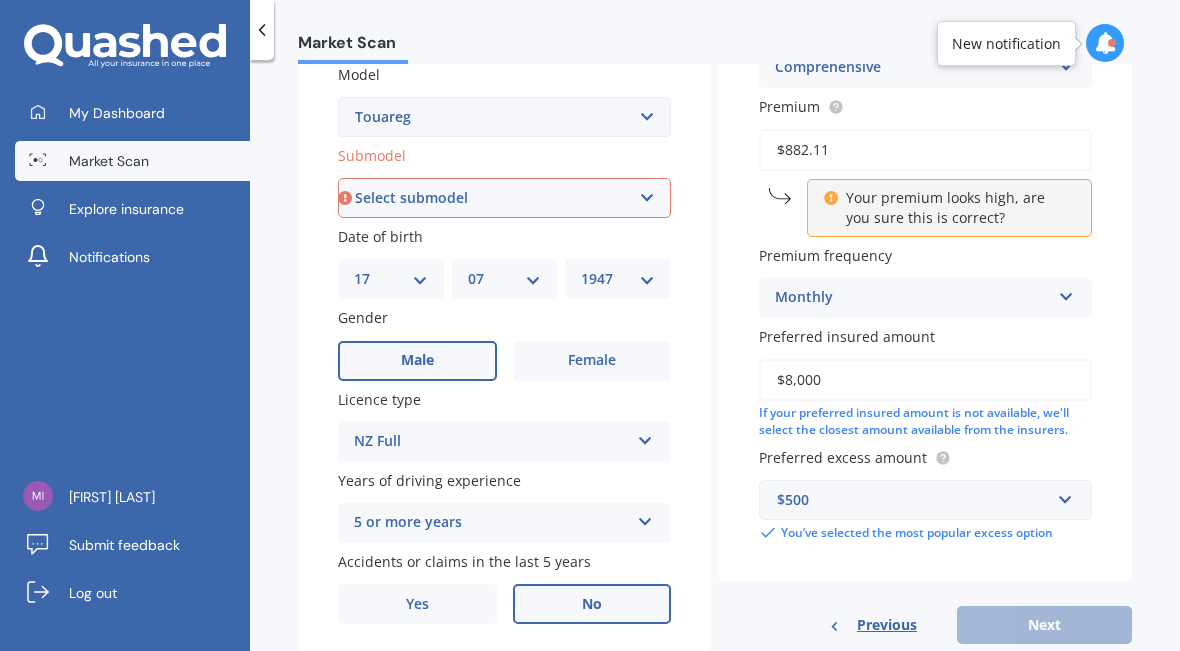 click on "$8,000" at bounding box center (925, 380) 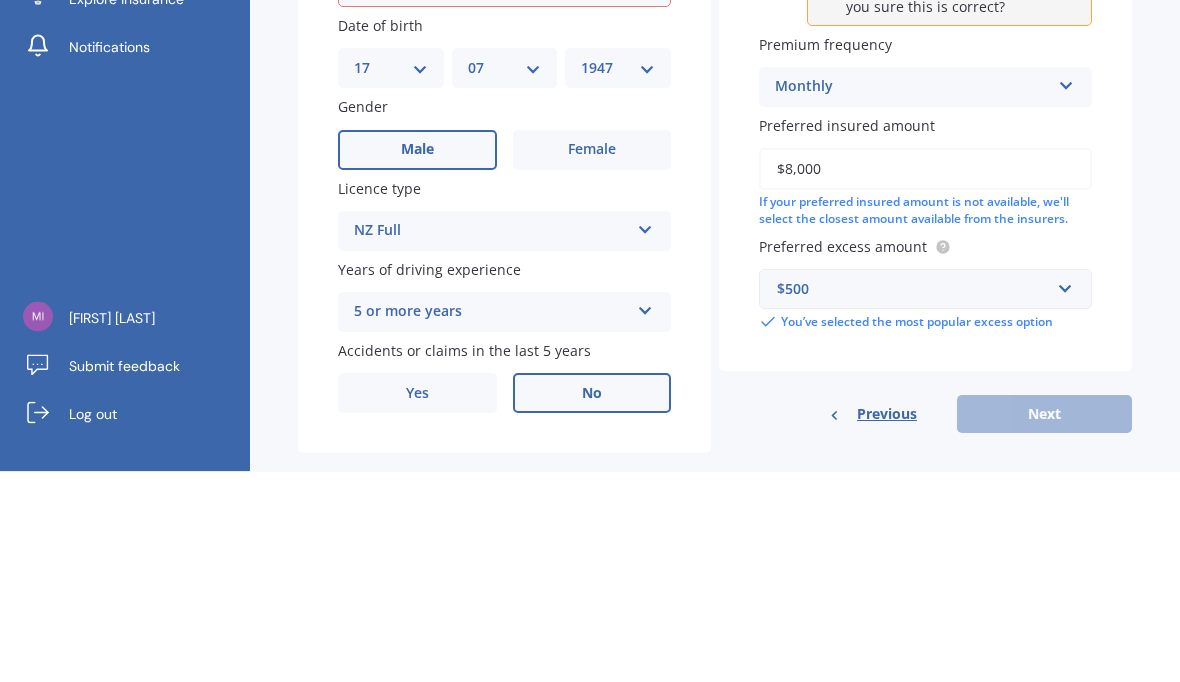 type on "$800" 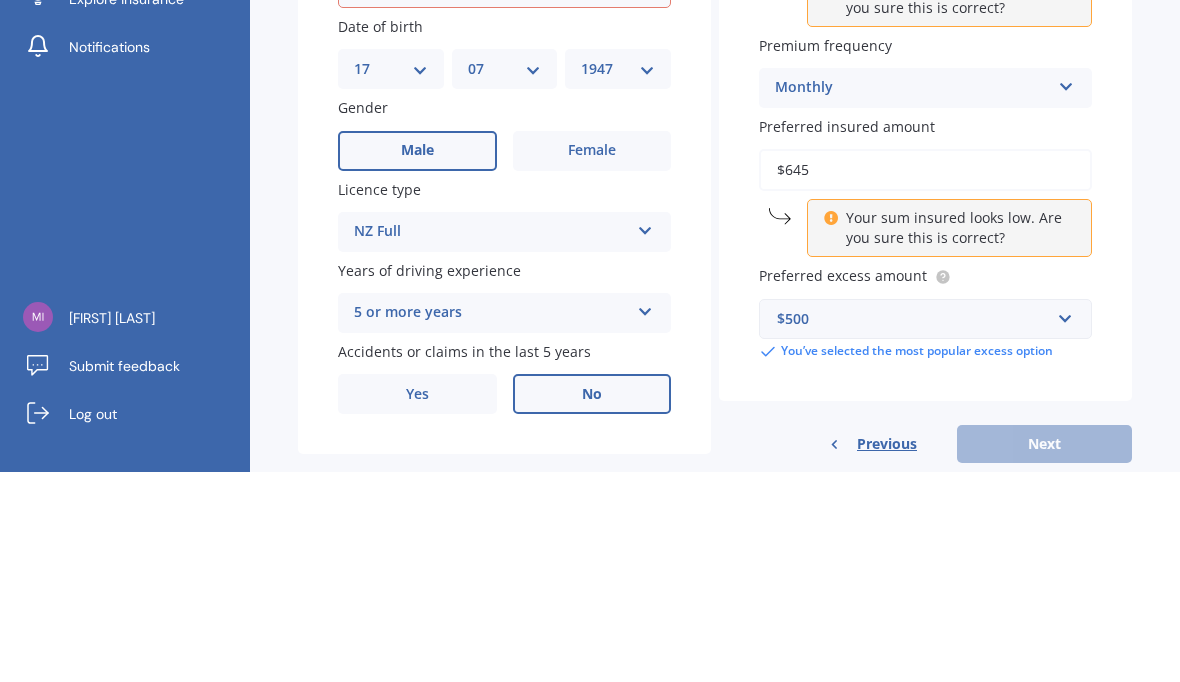 type on "$6,450" 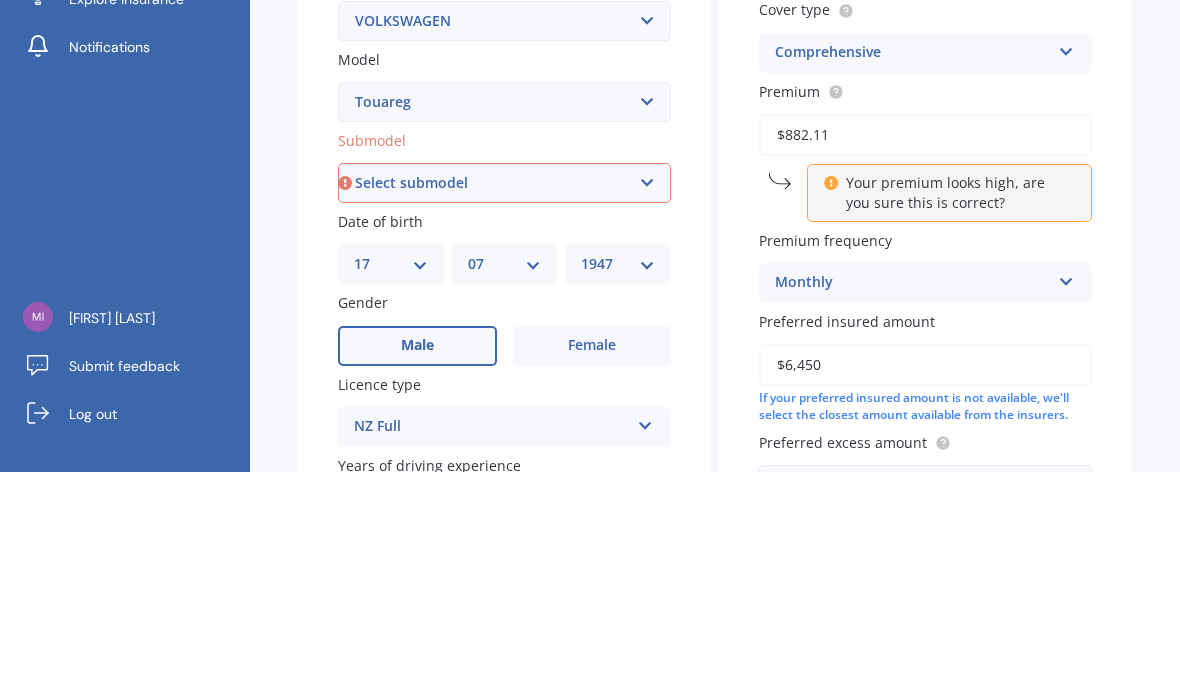 scroll, scrollTop: 259, scrollLeft: 0, axis: vertical 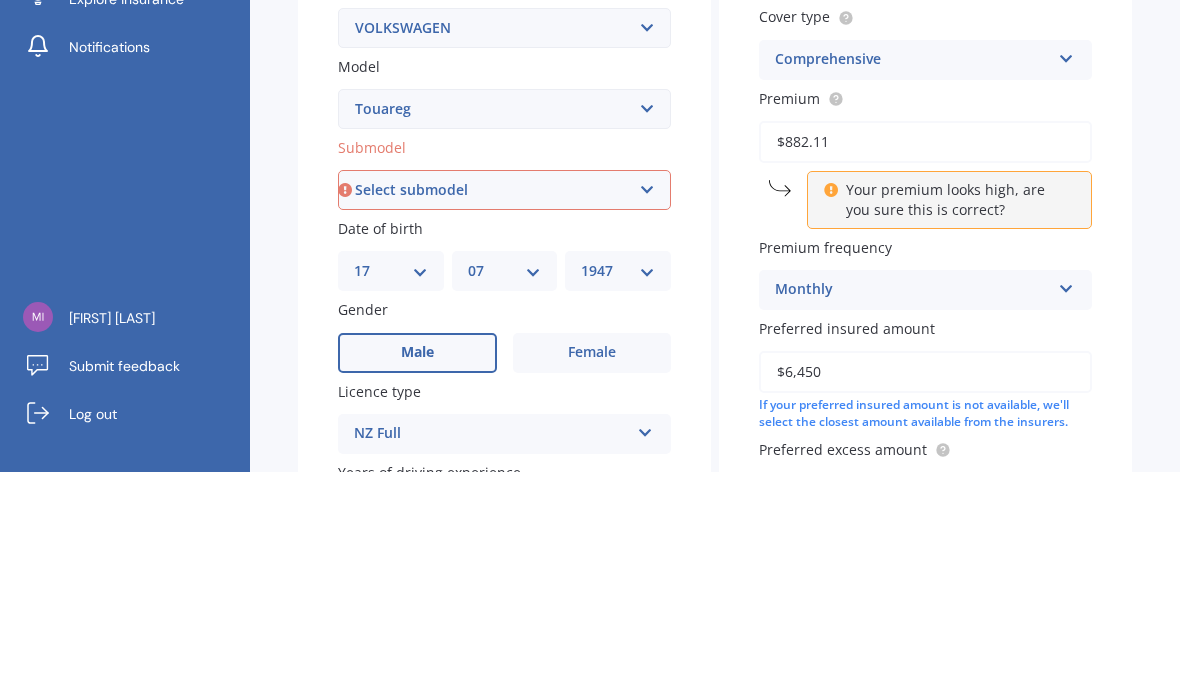 click on "$882.11" at bounding box center [925, 352] 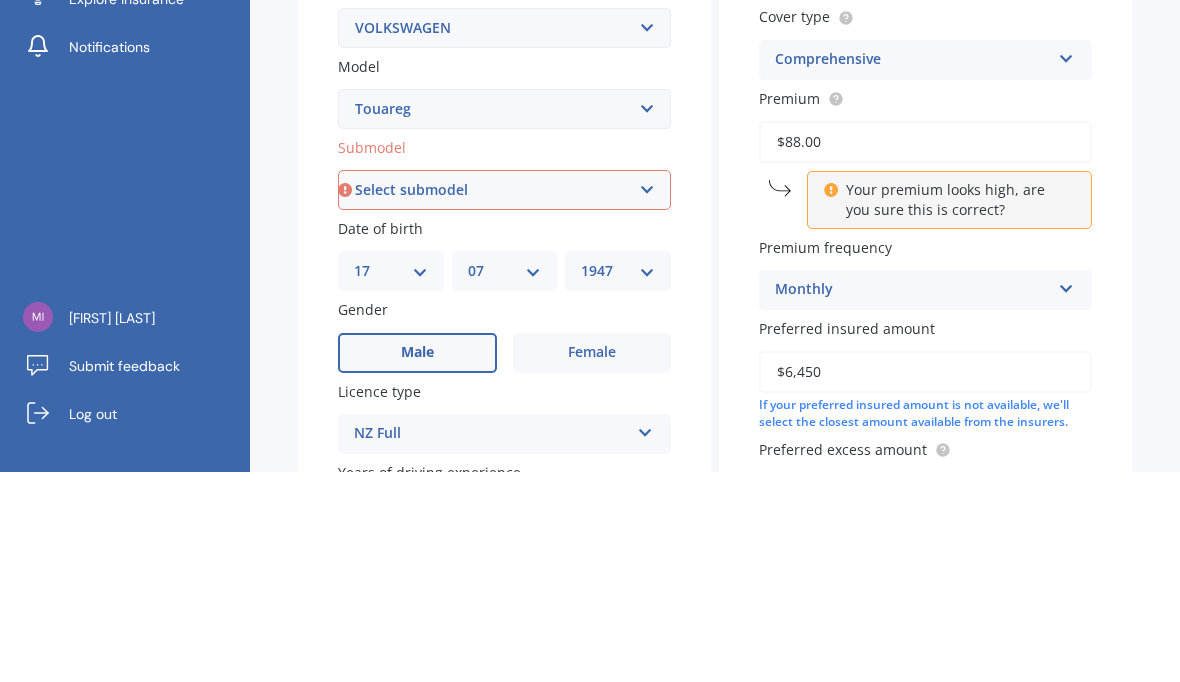 type on "$8.00" 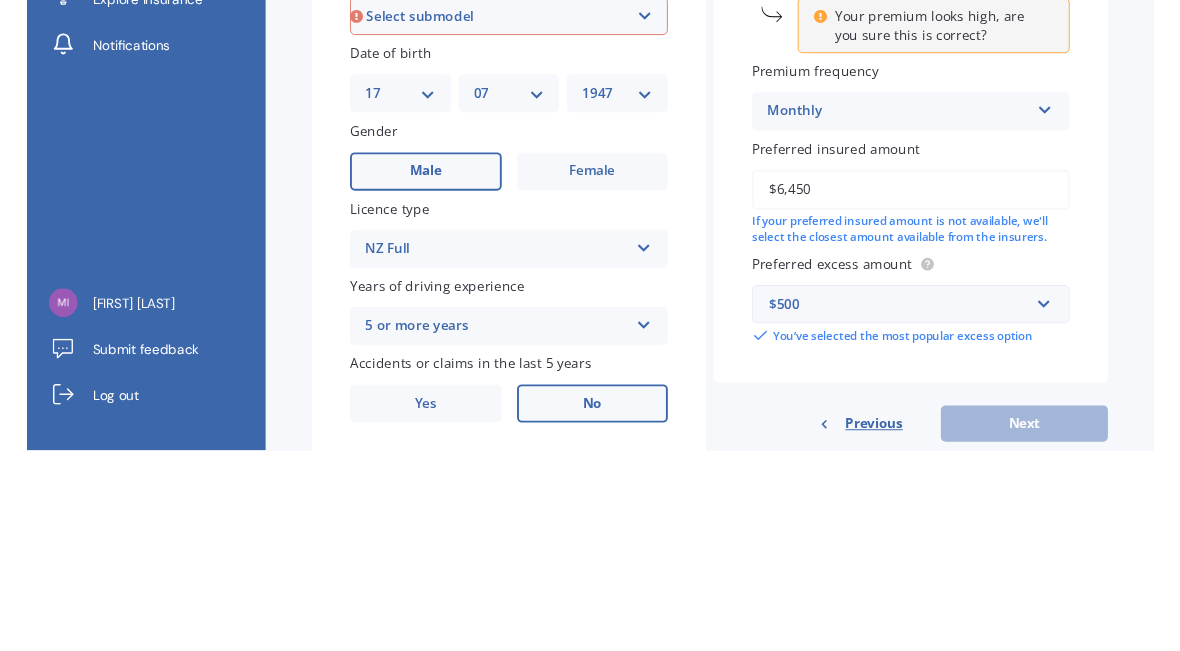 scroll, scrollTop: 415, scrollLeft: 0, axis: vertical 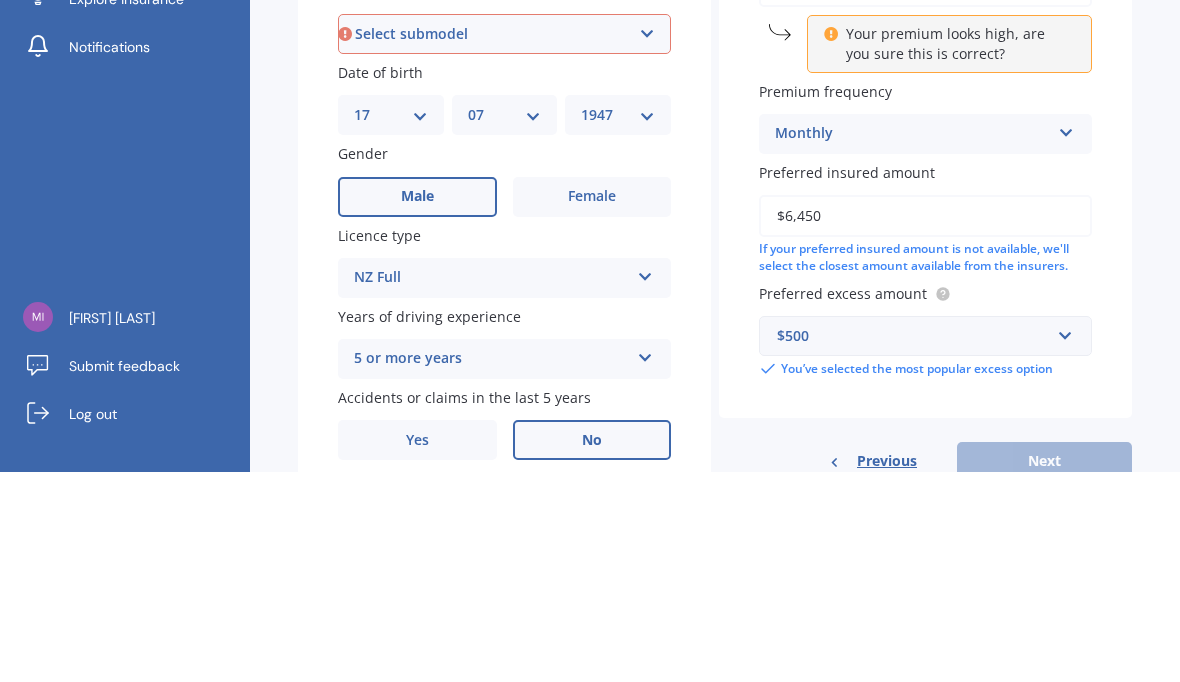 click on "Monthly" at bounding box center (491, 488) 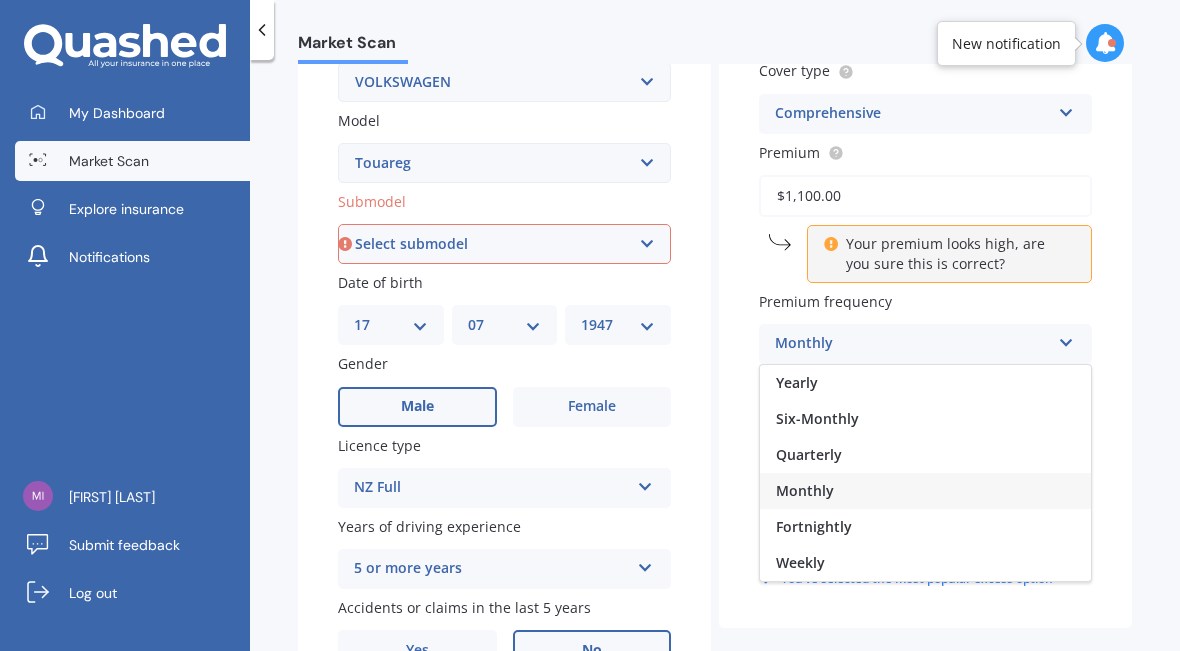 click on "Monthly" at bounding box center [912, 344] 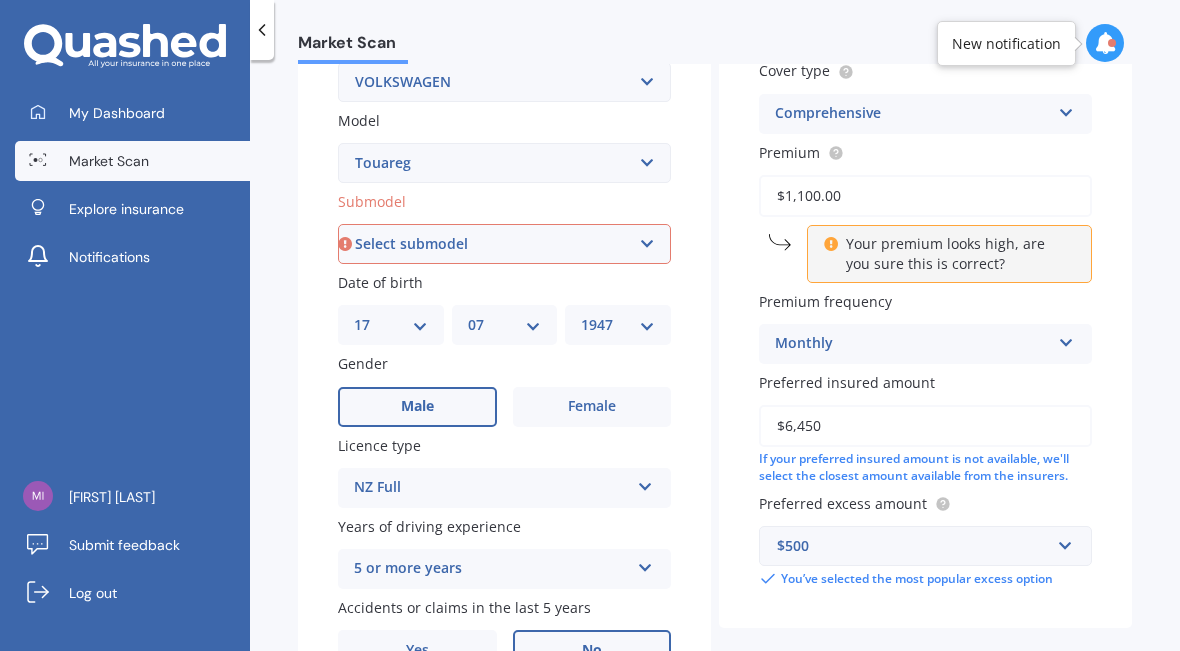 click on "Monthly" at bounding box center (491, 488) 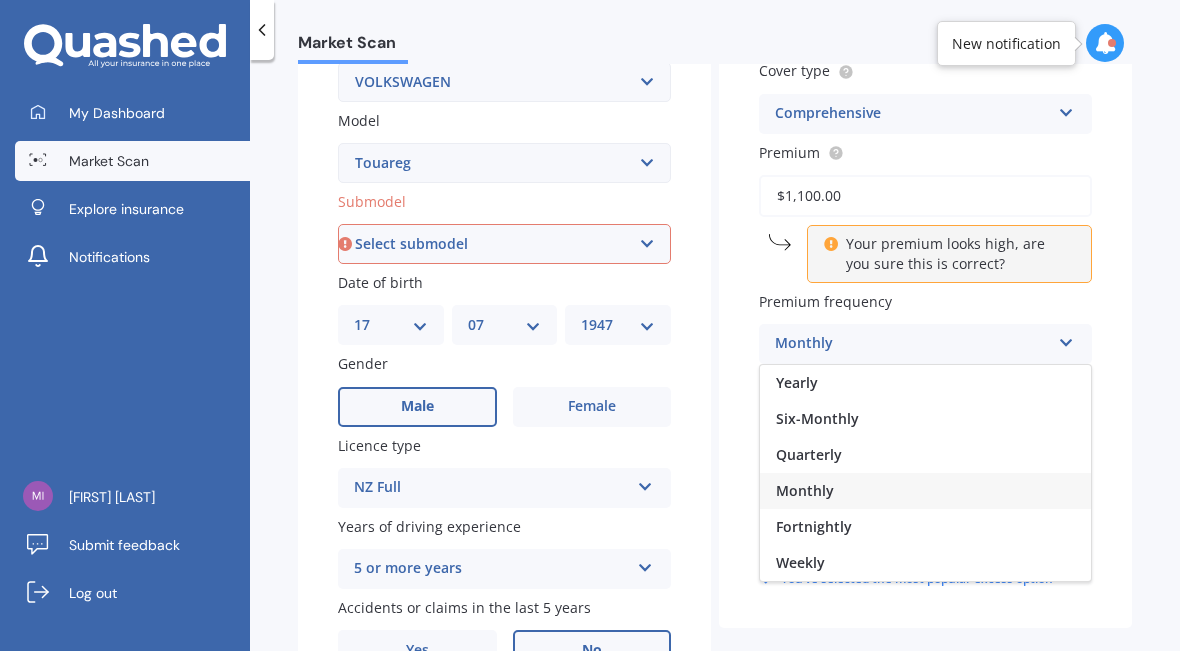 click on "Monthly" at bounding box center (912, 344) 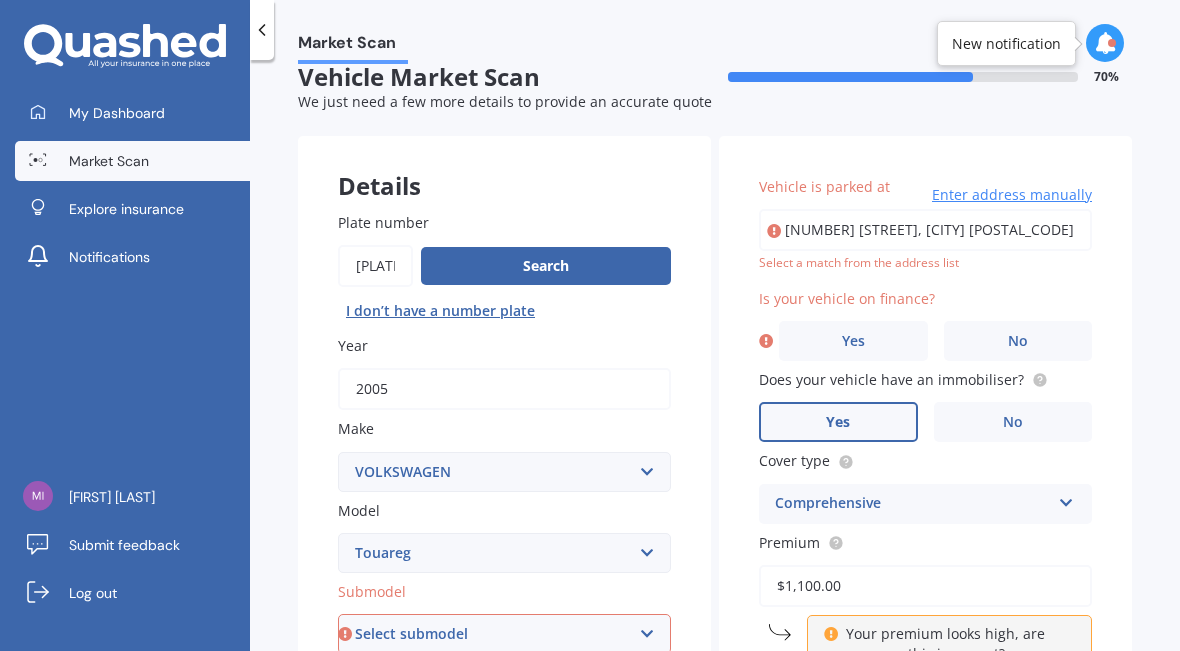 scroll, scrollTop: 24, scrollLeft: 0, axis: vertical 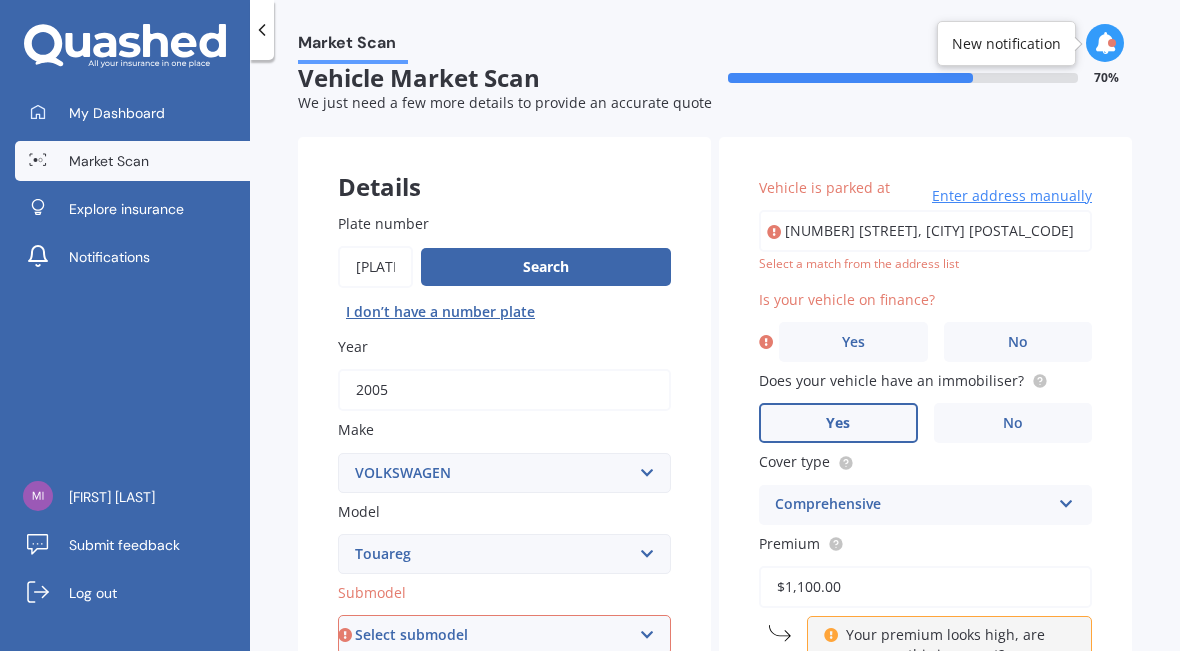click on "No" at bounding box center (1018, 342) 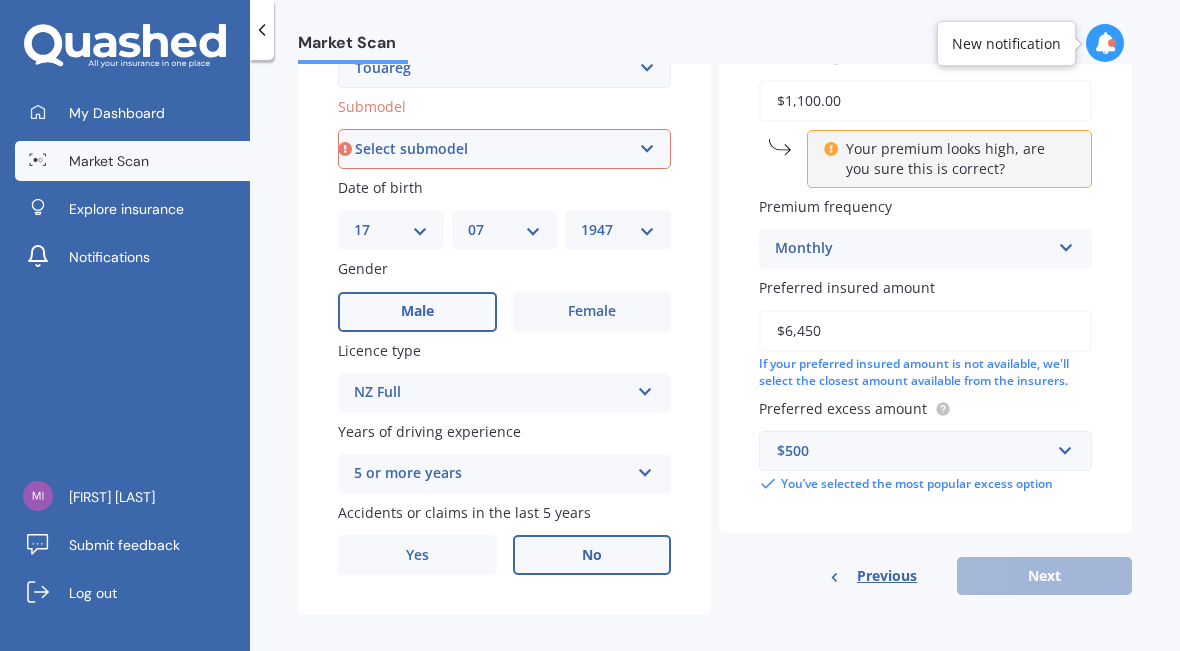 scroll, scrollTop: 509, scrollLeft: 0, axis: vertical 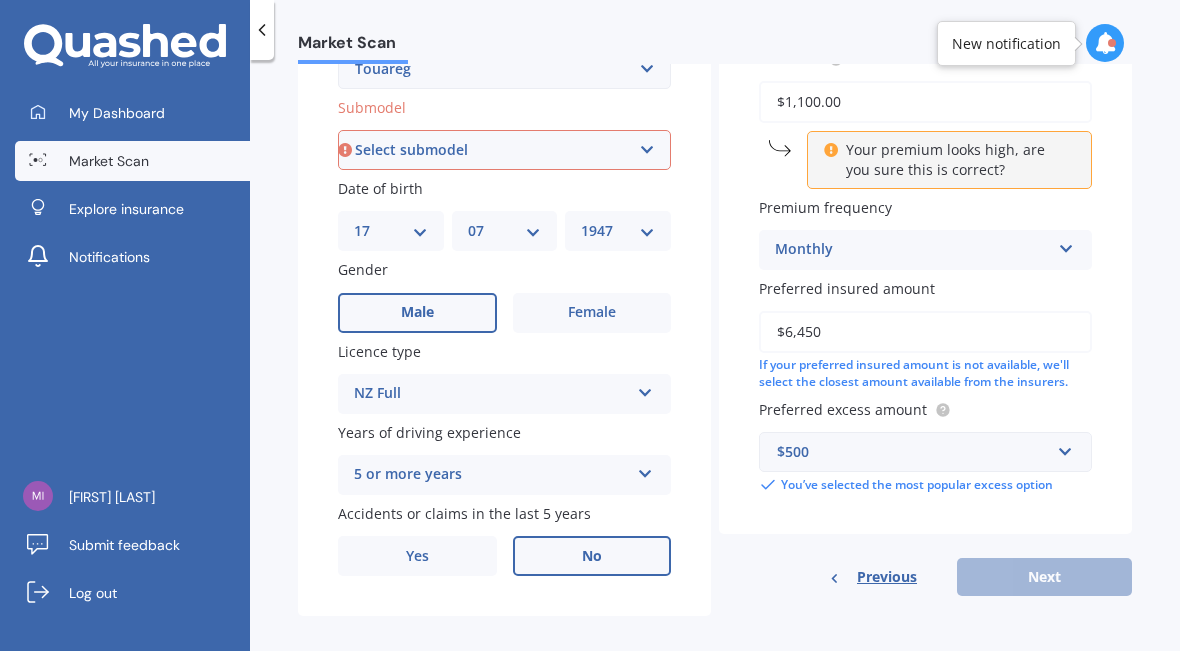 click on "Previous Next" at bounding box center [925, 577] 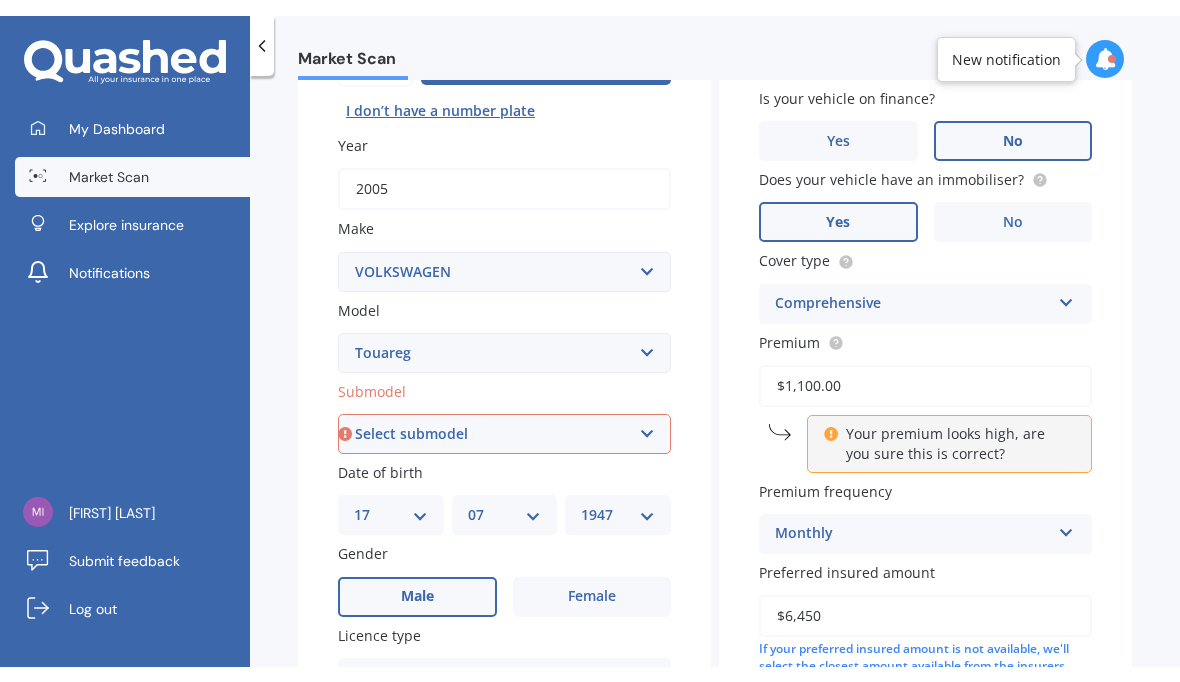 scroll, scrollTop: 226, scrollLeft: 0, axis: vertical 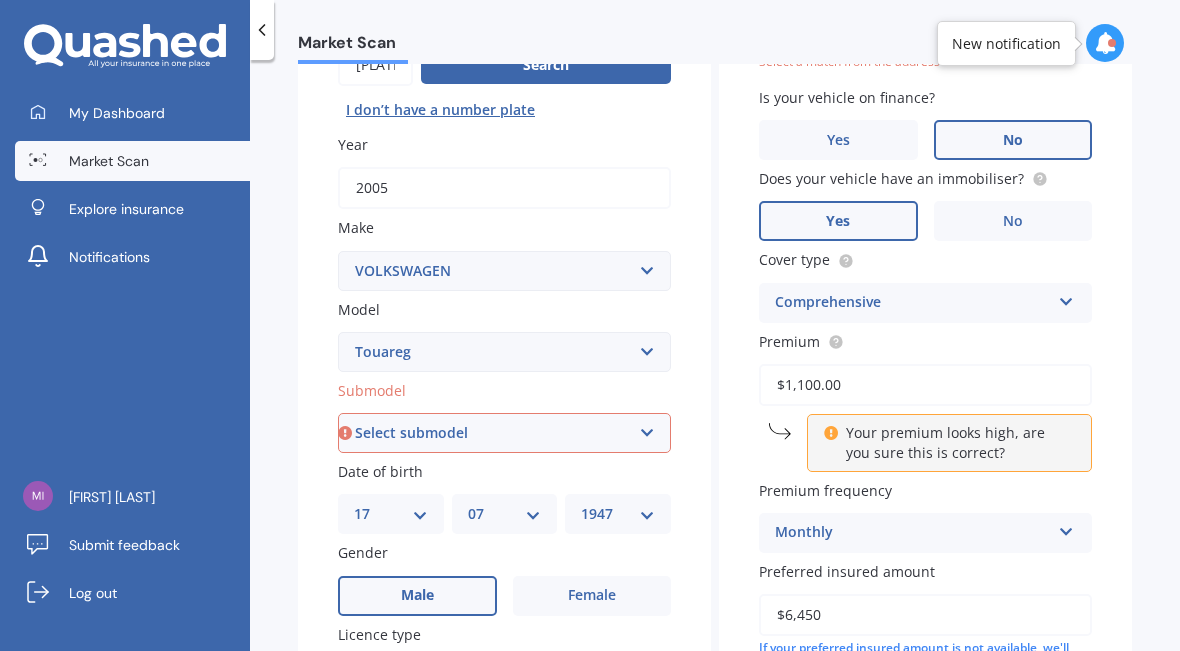 click on "Your premium looks high, are you sure this is correct?" at bounding box center (956, 443) 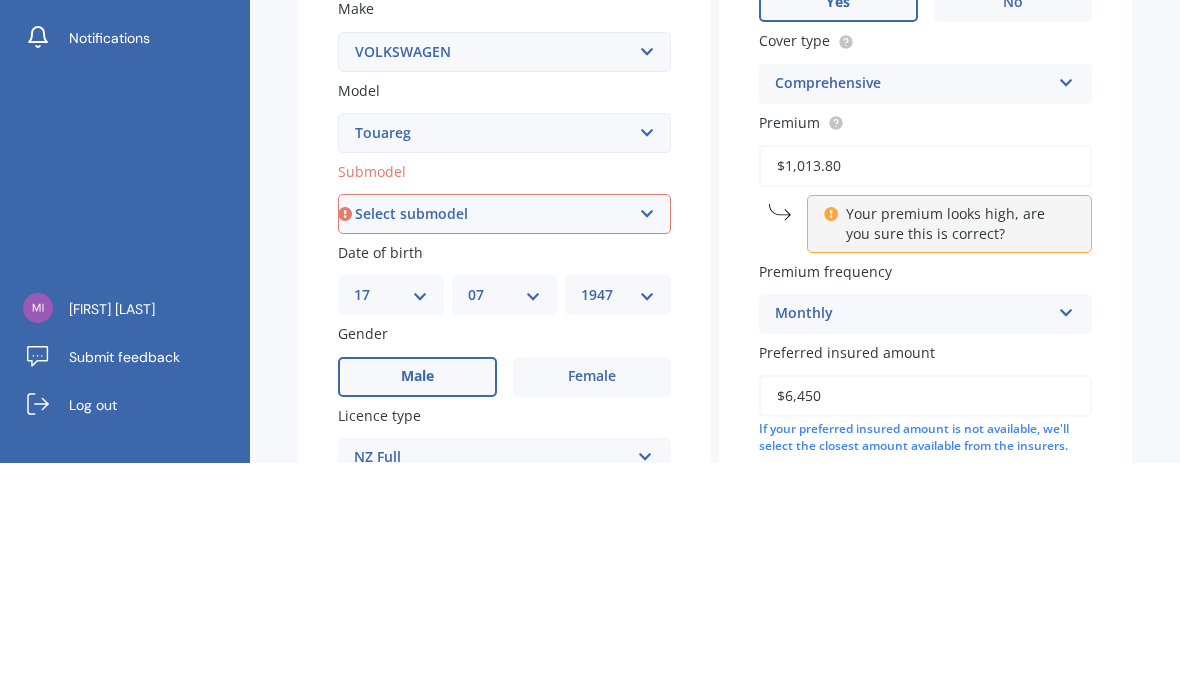 type on "$1,013.85" 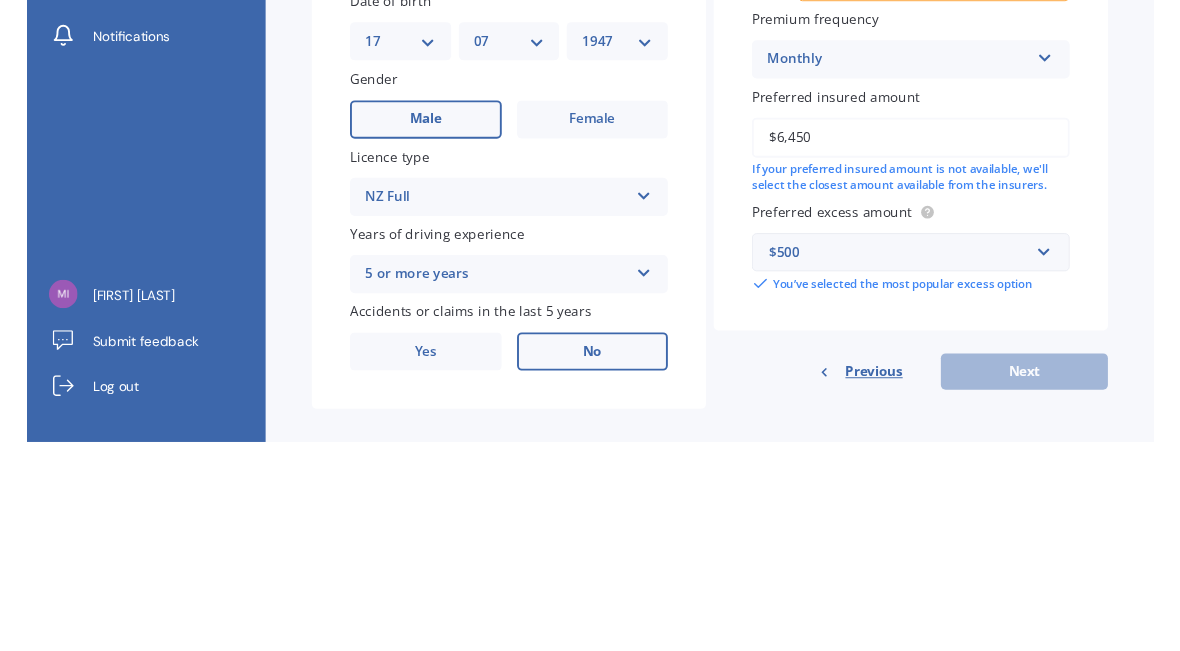 scroll, scrollTop: 478, scrollLeft: 0, axis: vertical 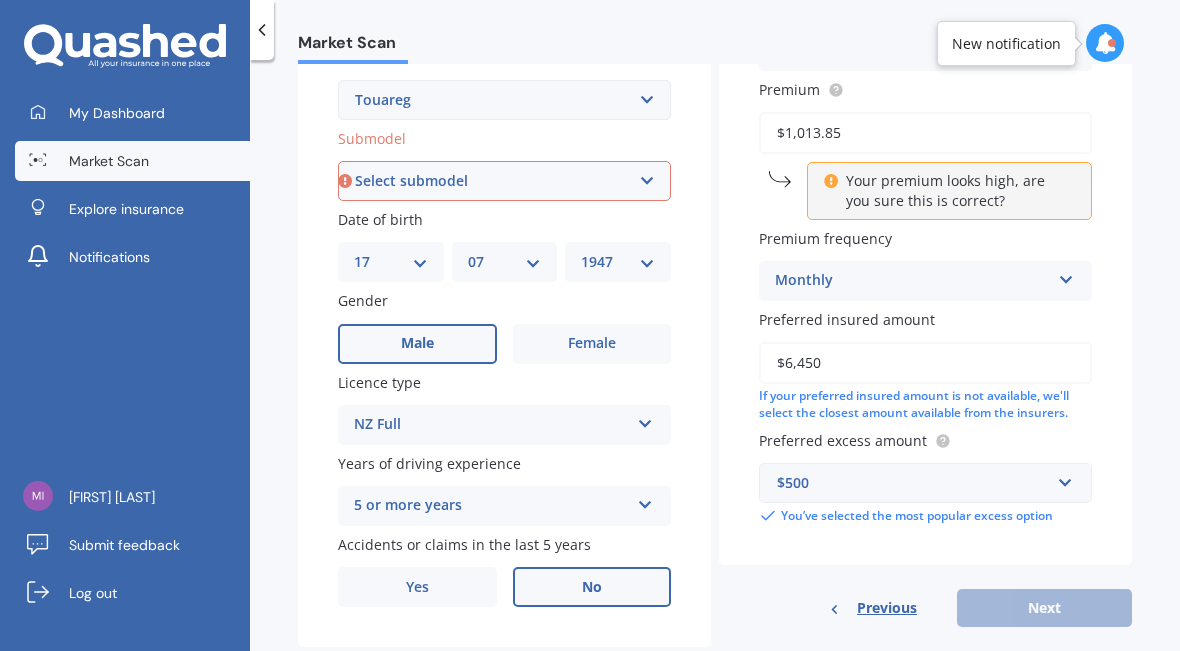 click on "Previous Next" at bounding box center [925, 608] 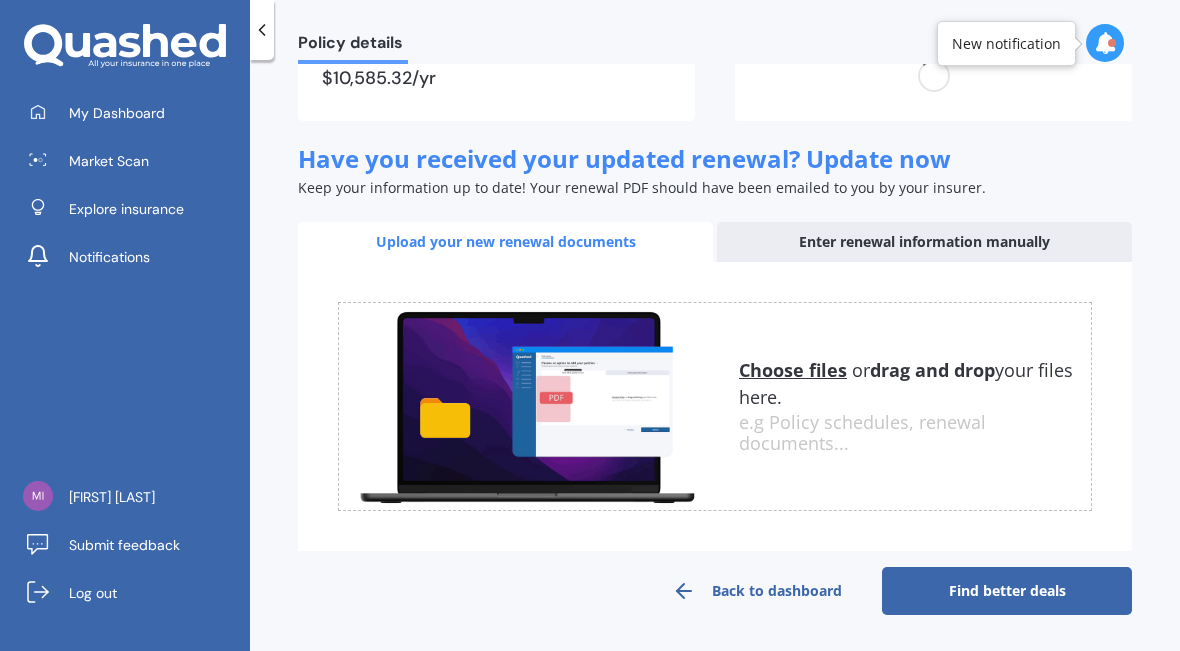 scroll, scrollTop: 233, scrollLeft: 0, axis: vertical 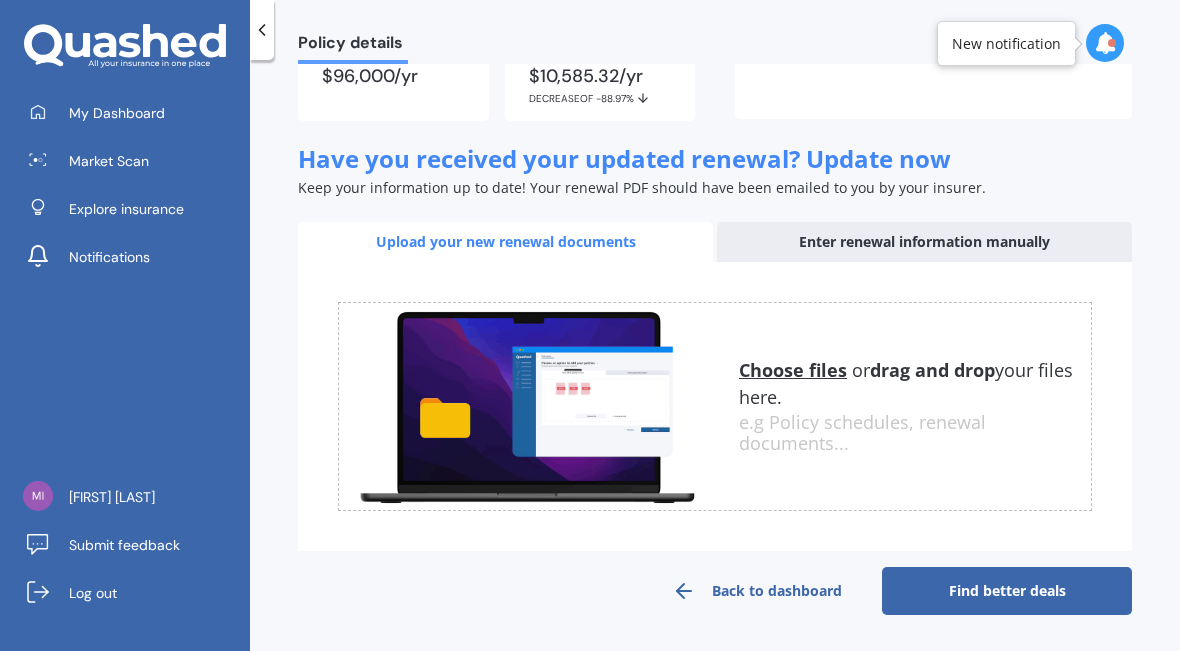 click on "Find better deals" at bounding box center [1007, 591] 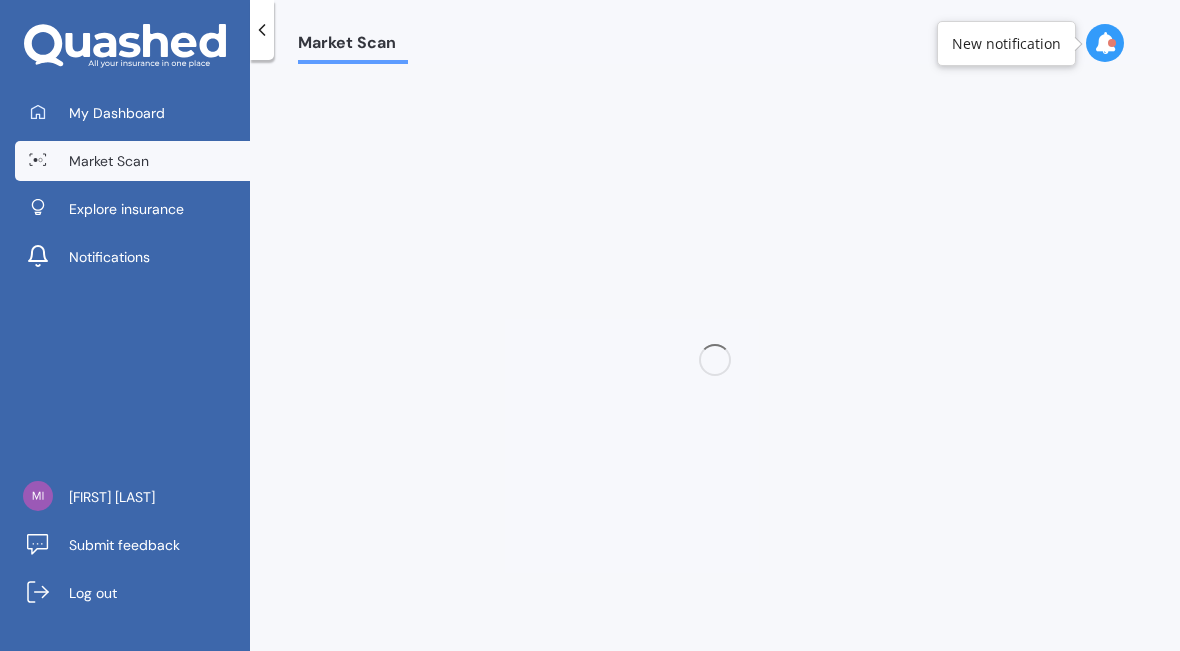 scroll, scrollTop: 0, scrollLeft: 0, axis: both 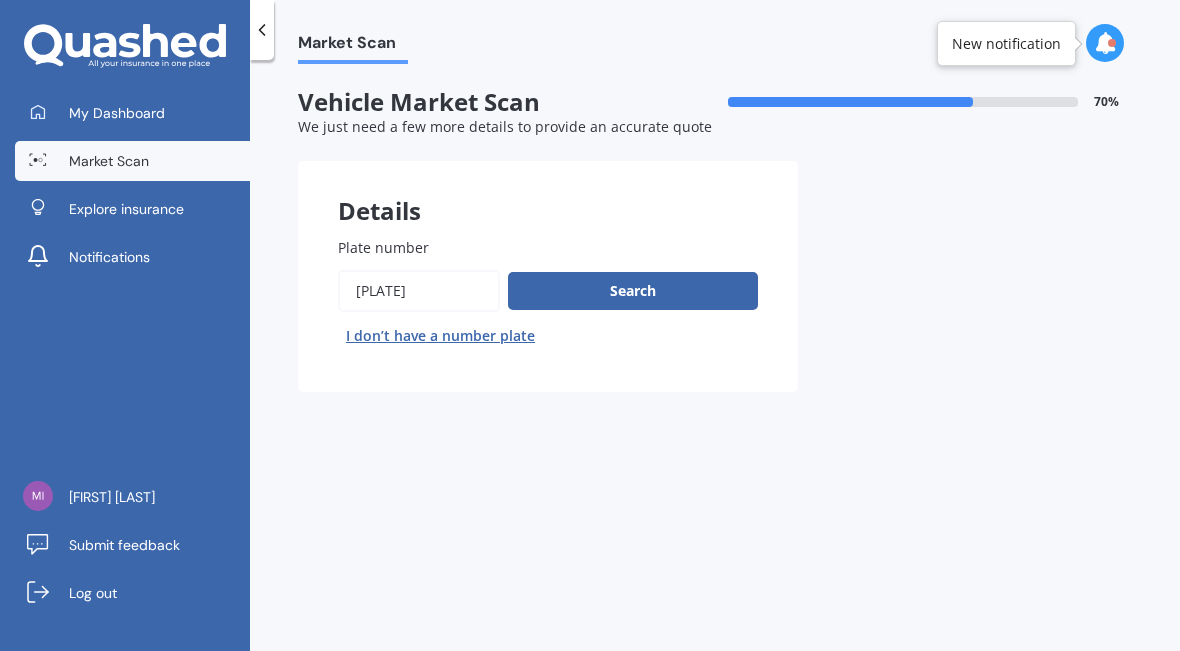 click on "Search" at bounding box center (633, 291) 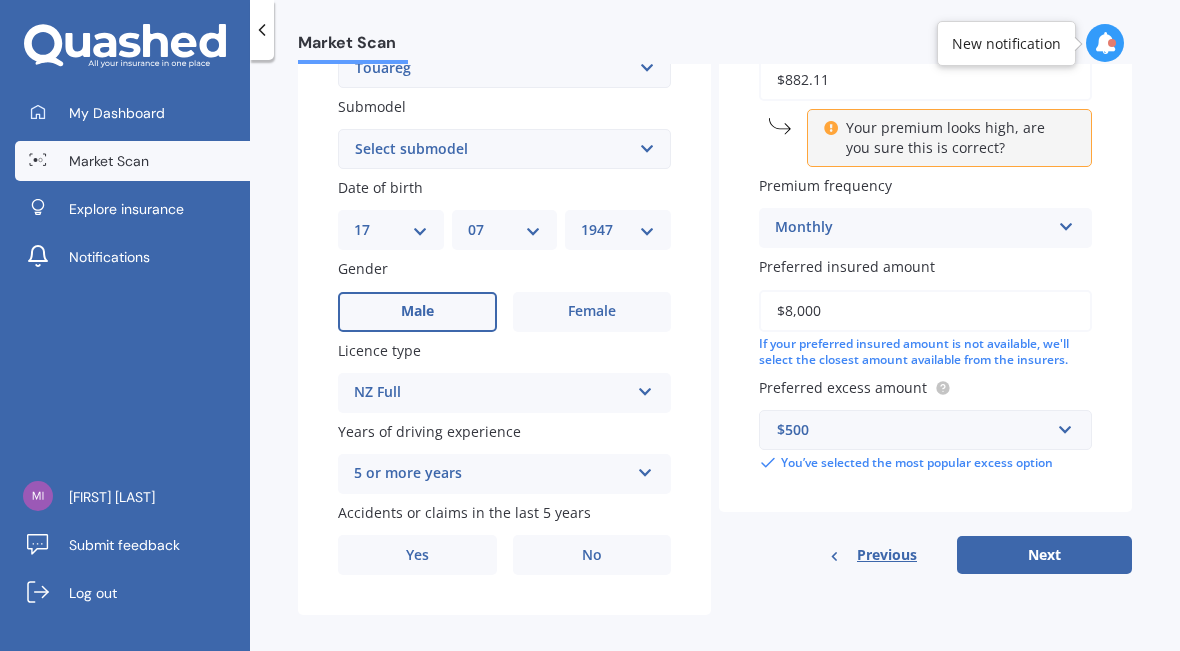 scroll, scrollTop: 509, scrollLeft: 0, axis: vertical 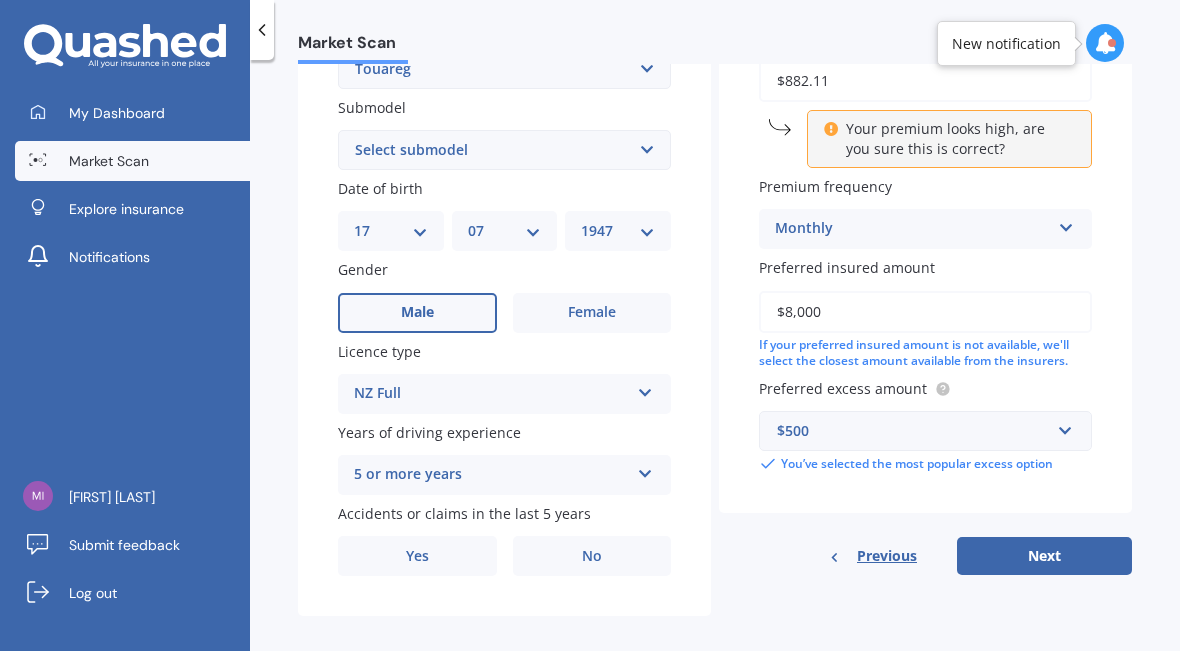 click on "Next" at bounding box center [1044, 556] 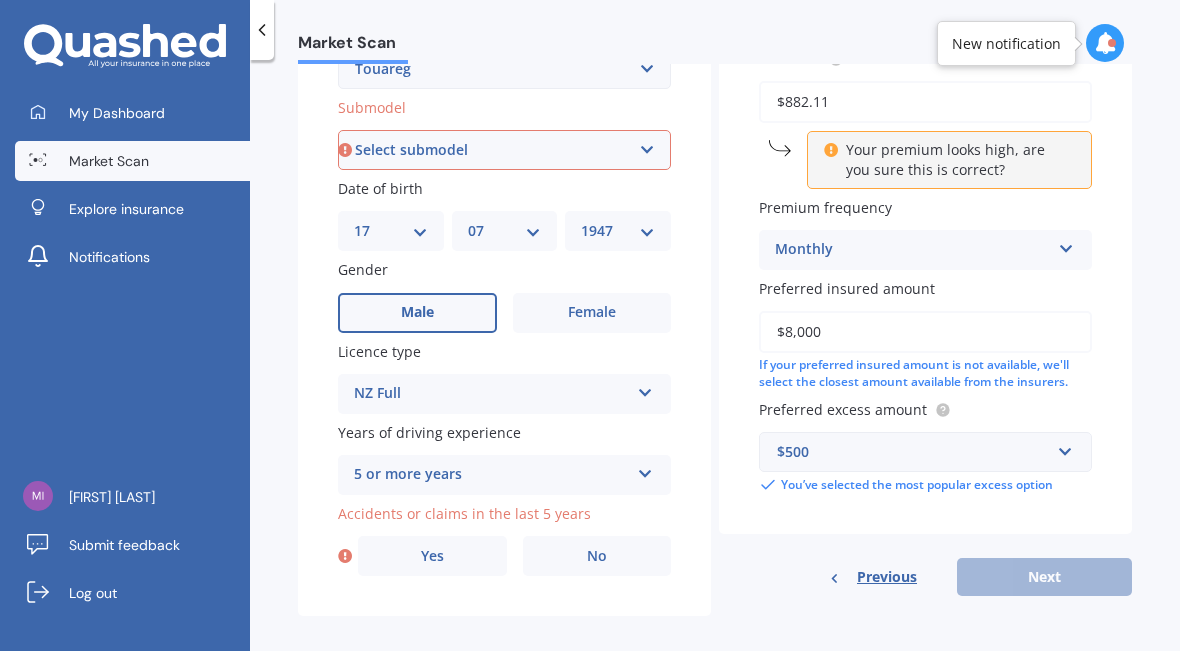 click on "No" at bounding box center [597, 556] 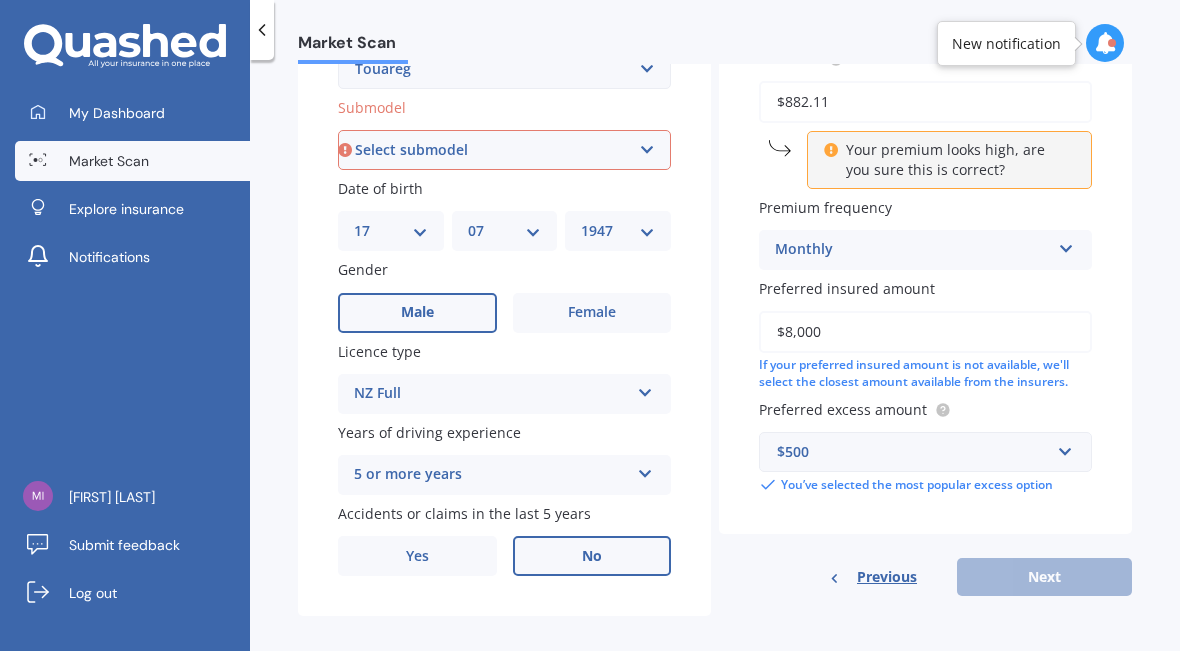 click on "Select submodel (All other) 3.0 V6 TDI 3.6 V6 FSI 4.2 V8 FSI 5.0 V10 TDI Hybrid R5 TDI V10 TDI V6 V8 V8 TDI" at bounding box center [504, 150] 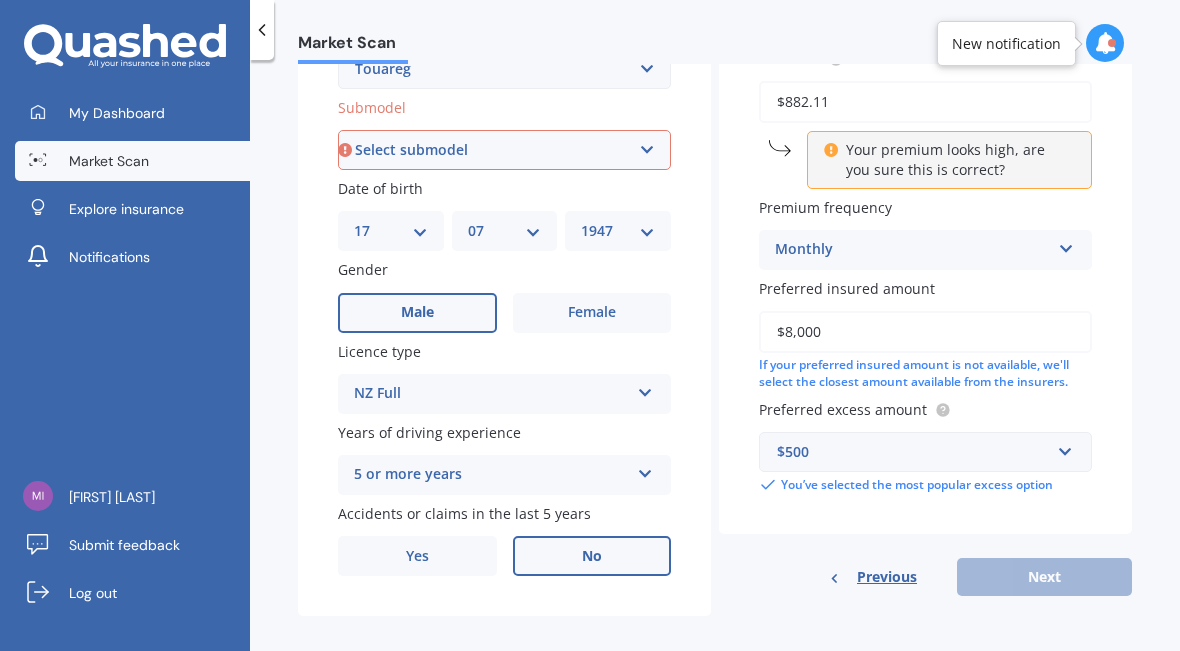 select on "V6" 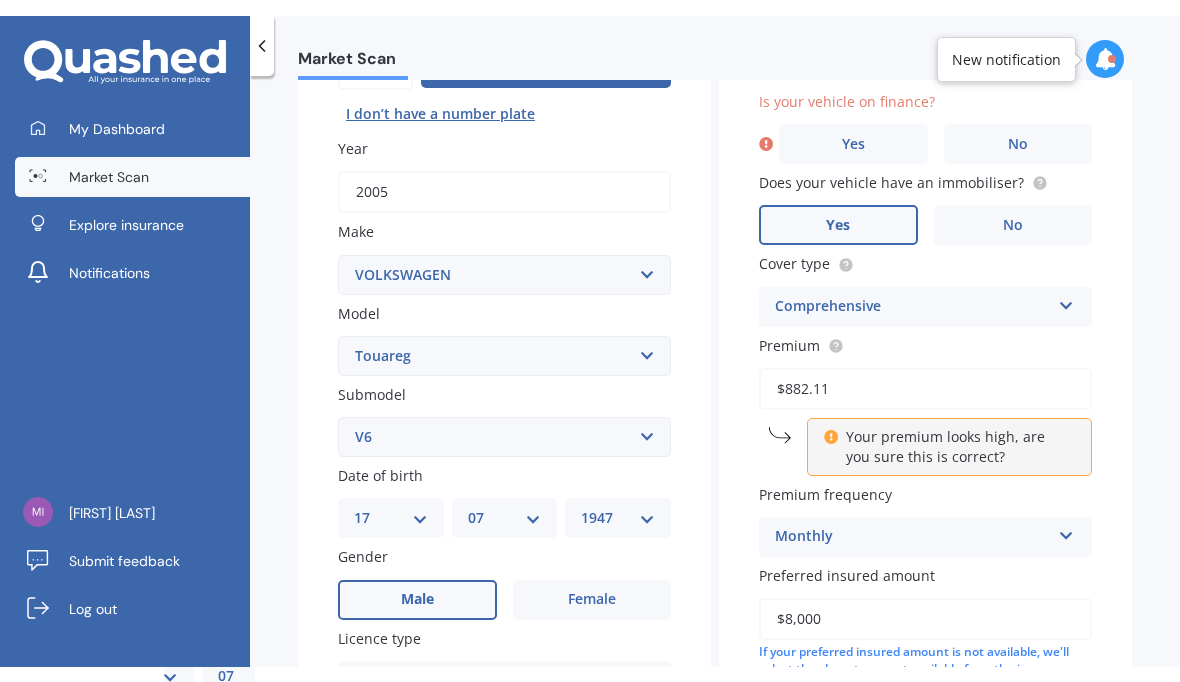 scroll, scrollTop: 135, scrollLeft: 0, axis: vertical 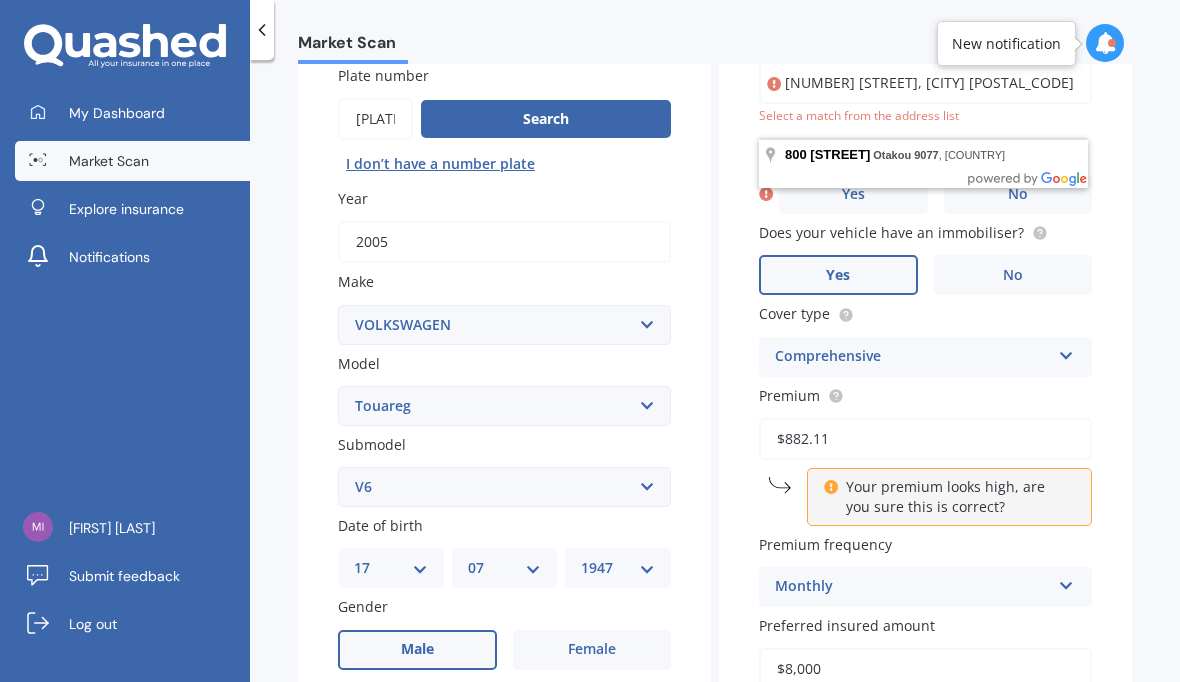 click on "Market Scan Vehicle Market Scan [PERCENT]% We just need a few more details to provide an accurate quote Details Plate number Search I don’t have a number plate Year [YEAR] Make Select make AC ALFA ROMEO ASTON MARTIN AUDI AUSTIN BEDFORD Bentley BMW BYD CADILLAC CAN-AM CHERY CHEVROLET CHRYSLER Citroen CRUISEAIR CUPRA DAEWOO DAIHATSU DAIMLER DAMON DIAHATSU DODGE EXOCET FACTORY FIVE FERRARI FIAT Fiord FLEETWOOD FORD FOTON FRASER GEELY GENESIS GEORGIE BOY GMC GREAT WALL GWM HAVAL HILLMAN HINO HOLDEN HOLIDAY RAMBLER HONDA HUMMER HYUNDAI INFINITI ISUZU IVECO JAC JAECOO JAGUAR JEEP KGM KIA LADA LAMBORGHINI LANCIA LANDROVER LDV LEXUS LINCOLN LOTUS LUNAR M.G M.G. MAHINDRA MASERATI MAZDA MCLAREN MERCEDES AMG Mercedes Benz MERCEDES-AMG MERCURY MINI MITSUBISHI MORGAN MORRIS NEWMAR NISSAN OMODA OPEL OXFORD PEUGEOT Plymouth Polestar PONTIAC PORSCHE PROTON RAM Range Rover Rayne RENAULT ROLLS ROYCE ROVER SAAB SATURN SEAT SHELBY SKODA SMART SSANGYONG SUBARU SUZUKI TATA TESLA TIFFIN Toyota TRIUMPH TVR Vauxhall VOLKSWAGEN VOLVO ZX Eos" at bounding box center [715, 375] 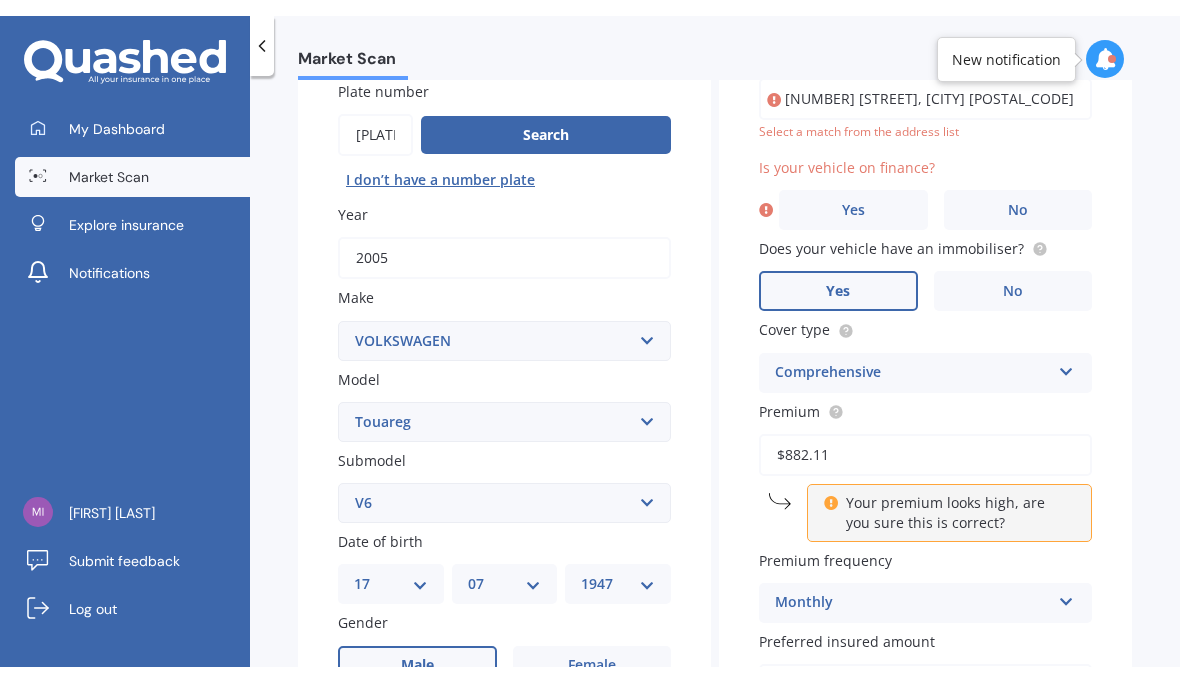 scroll, scrollTop: 172, scrollLeft: 0, axis: vertical 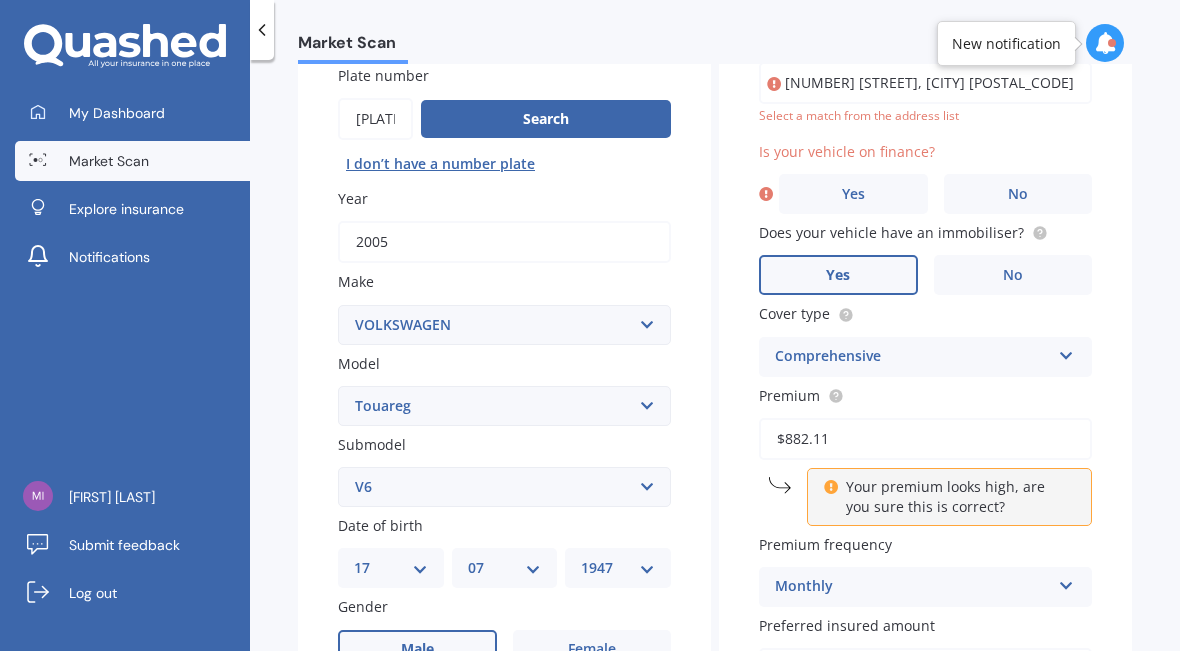 click on "No" at bounding box center (1018, 194) 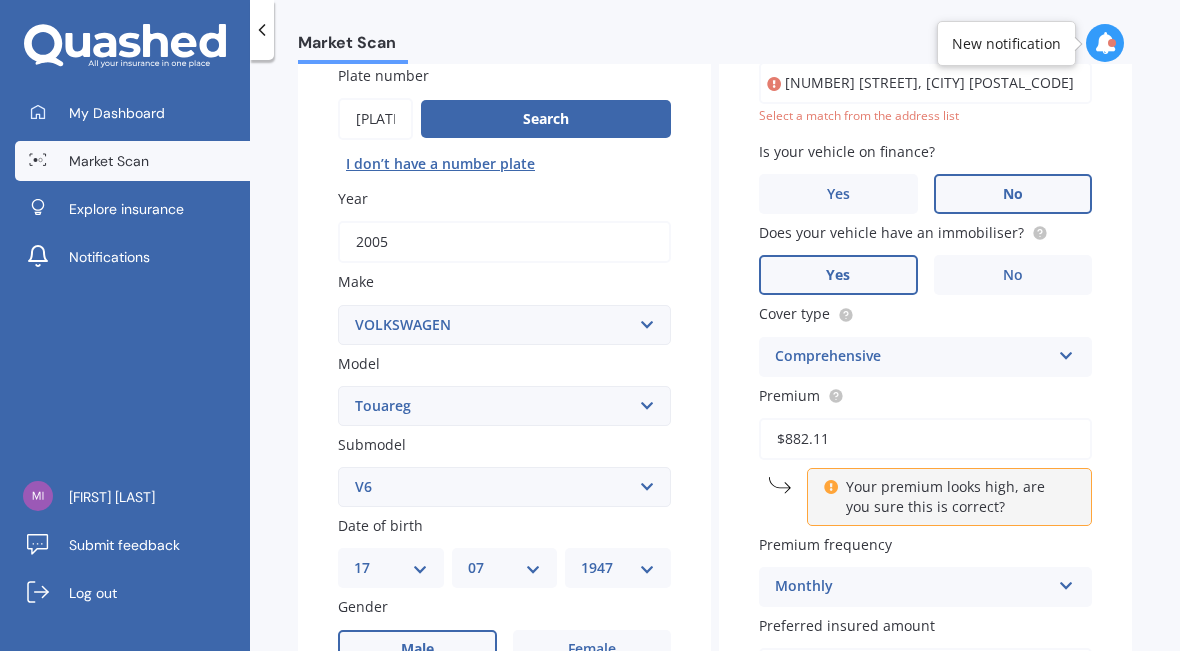 click on "[NUMBER] [STREET], [CITY] [POSTAL_CODE]" at bounding box center (925, 83) 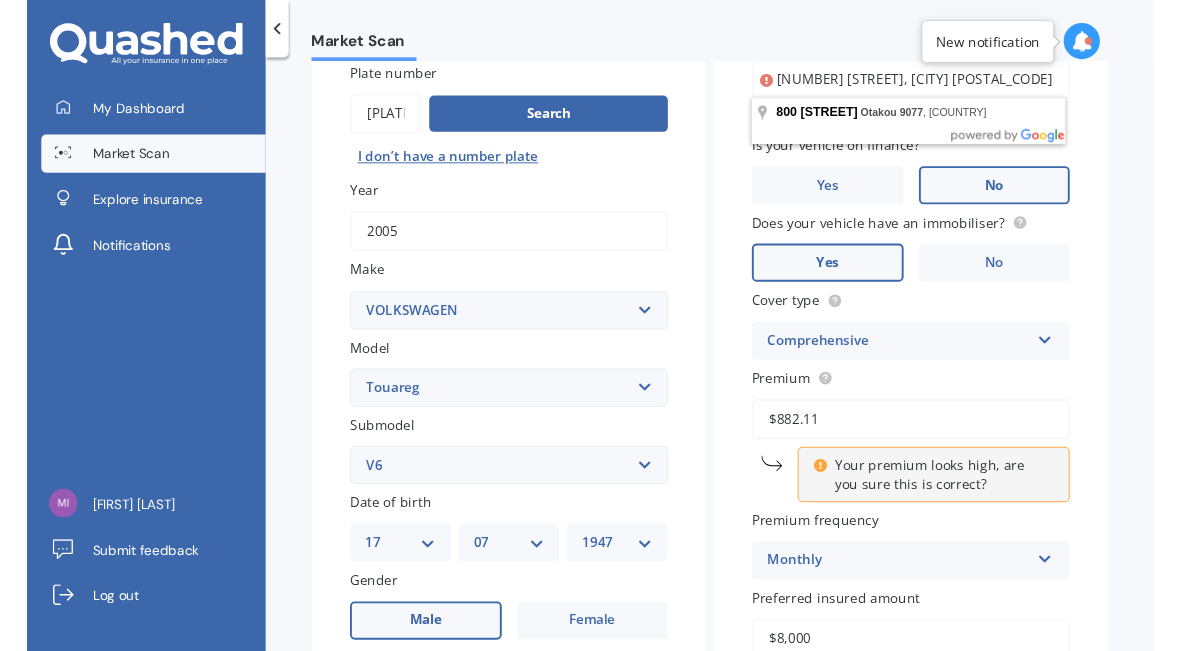 scroll, scrollTop: 172, scrollLeft: 0, axis: vertical 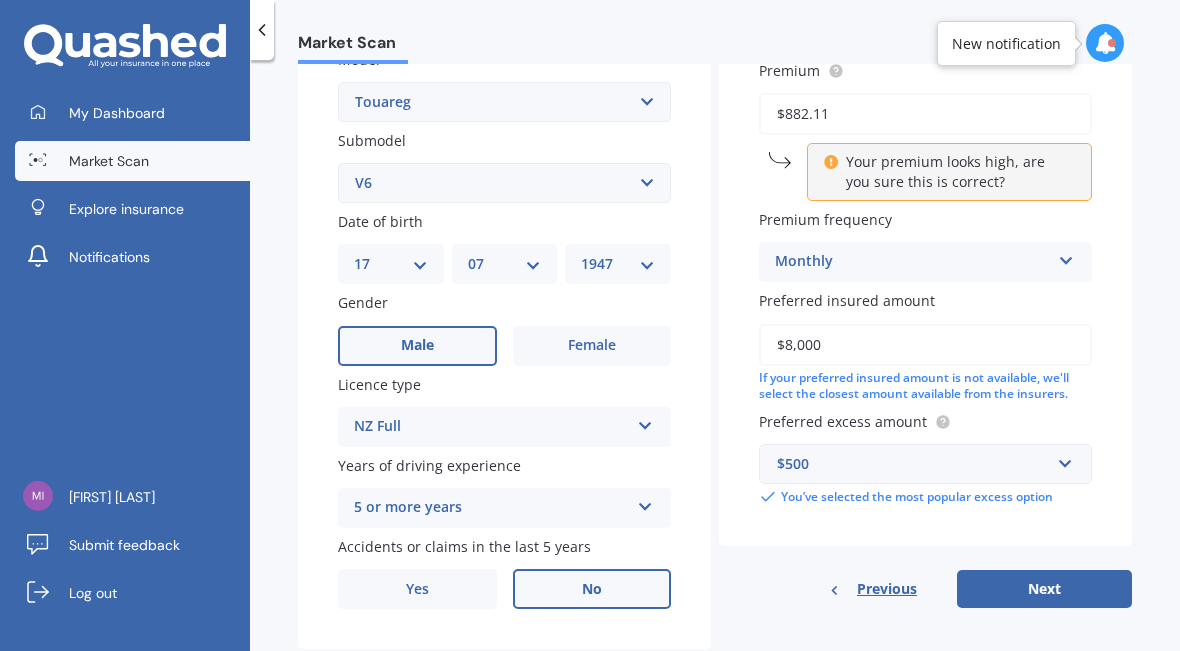 click on "Next" at bounding box center [1044, 589] 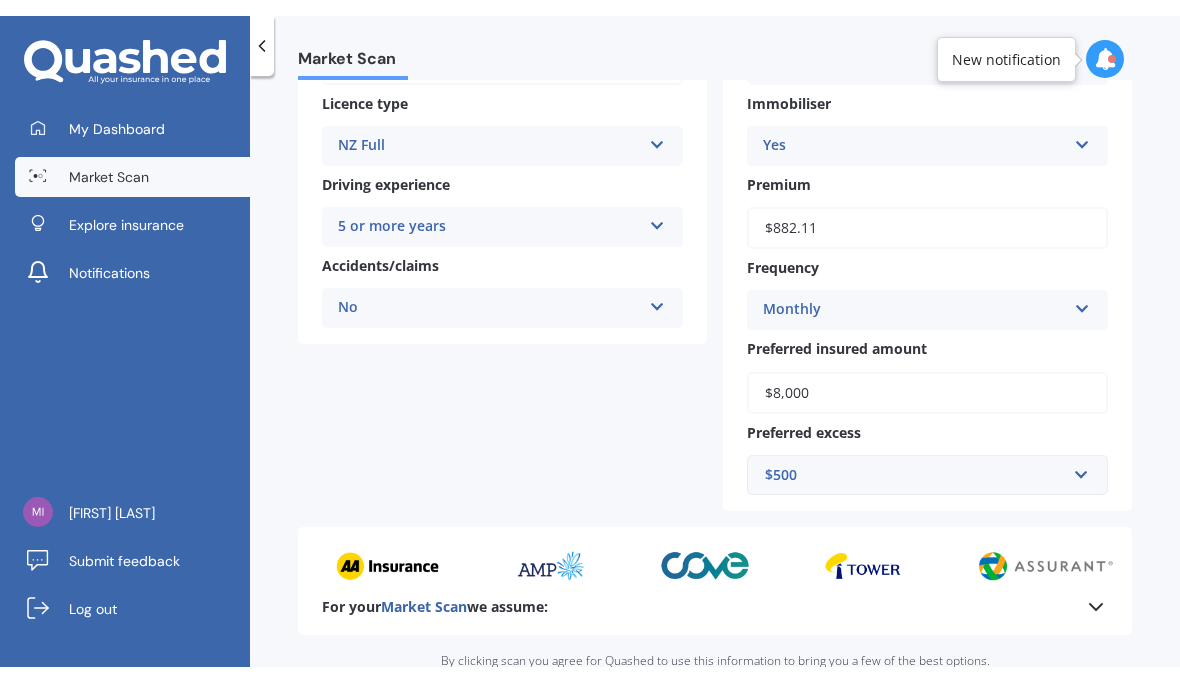 scroll, scrollTop: 346, scrollLeft: 0, axis: vertical 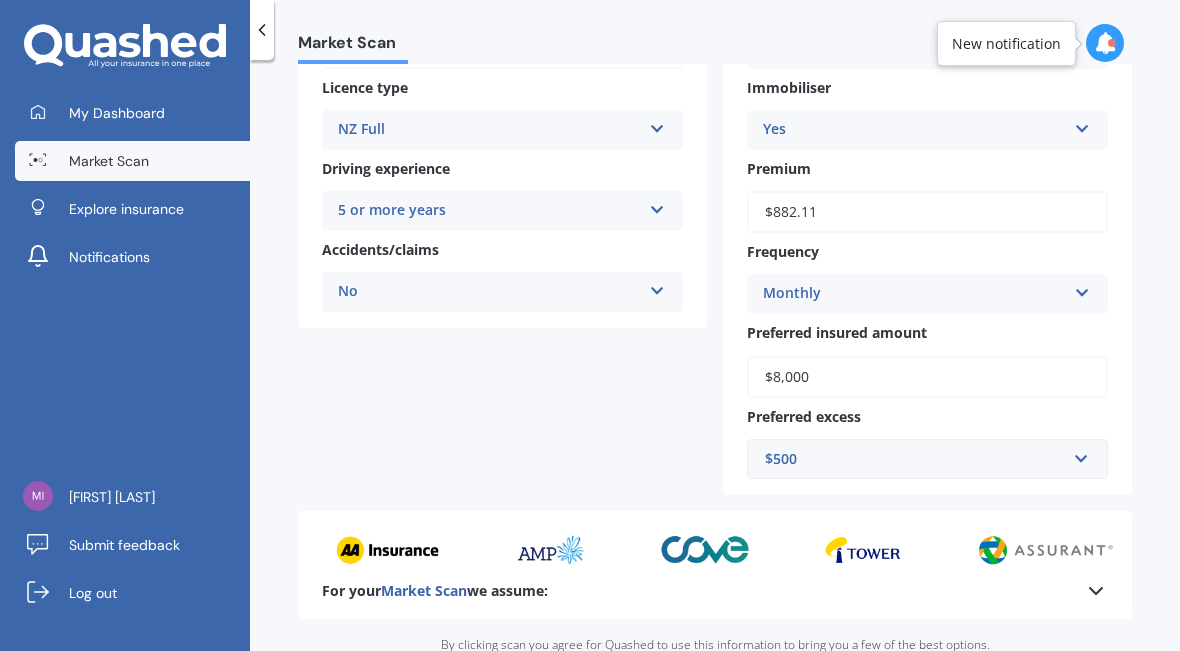 click on "$882.11" at bounding box center (927, 212) 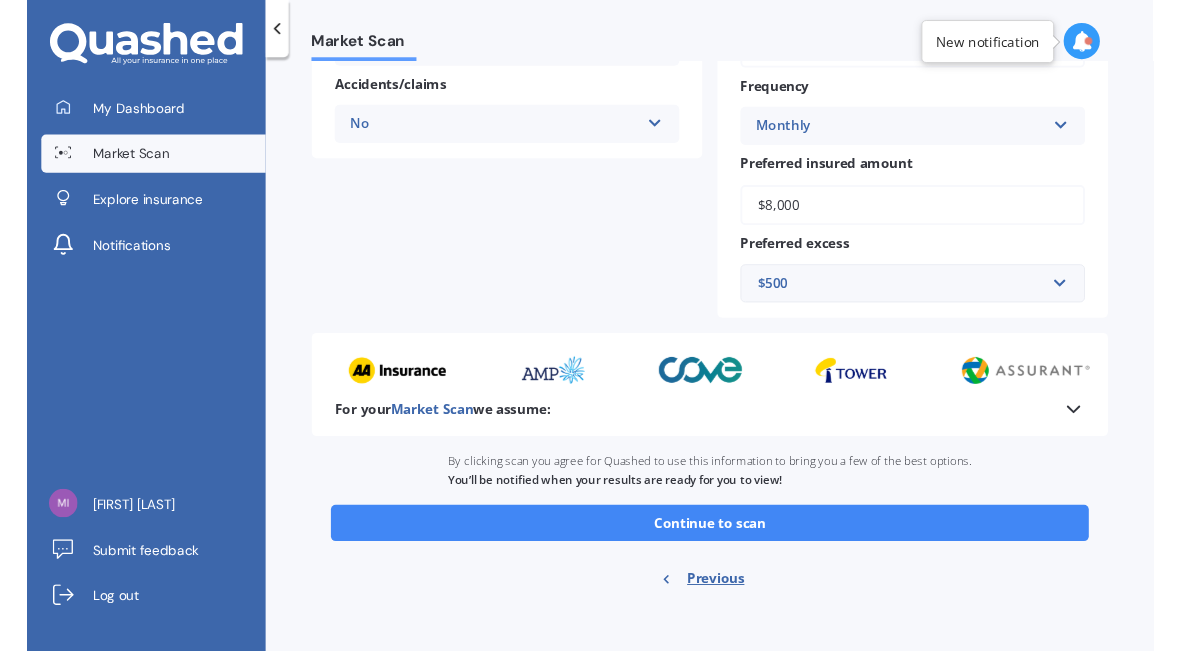 scroll, scrollTop: 498, scrollLeft: 0, axis: vertical 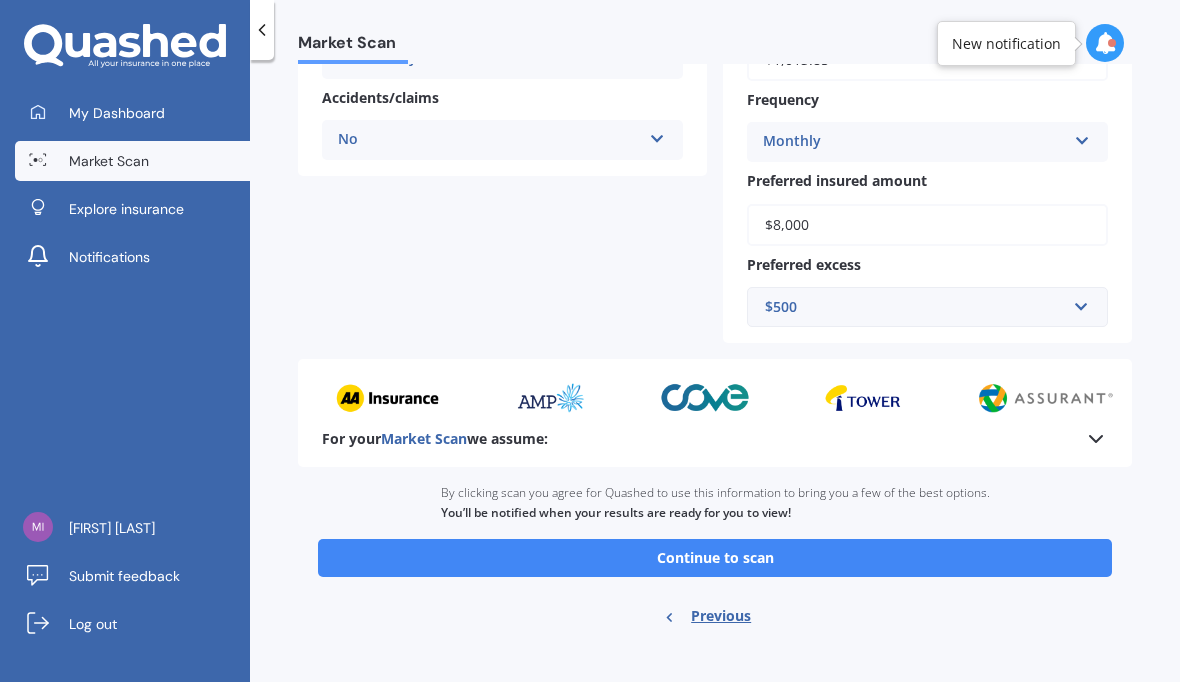 click on "$8,000" at bounding box center [927, 225] 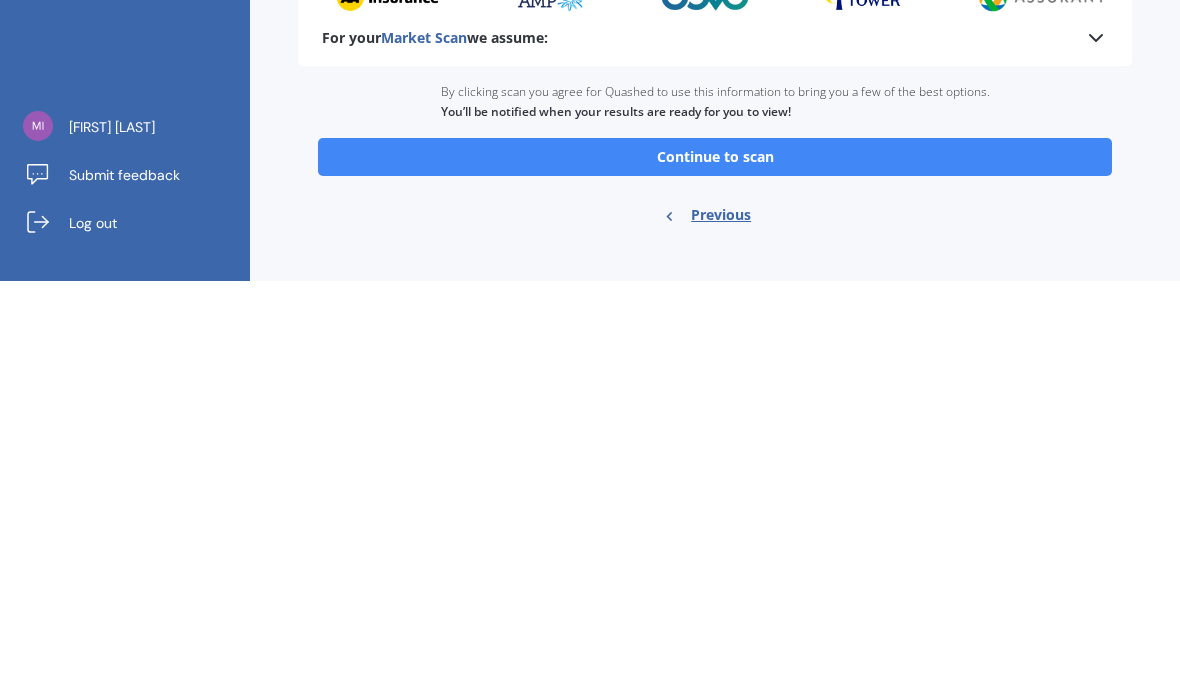 click on "Continue to scan" at bounding box center [715, 558] 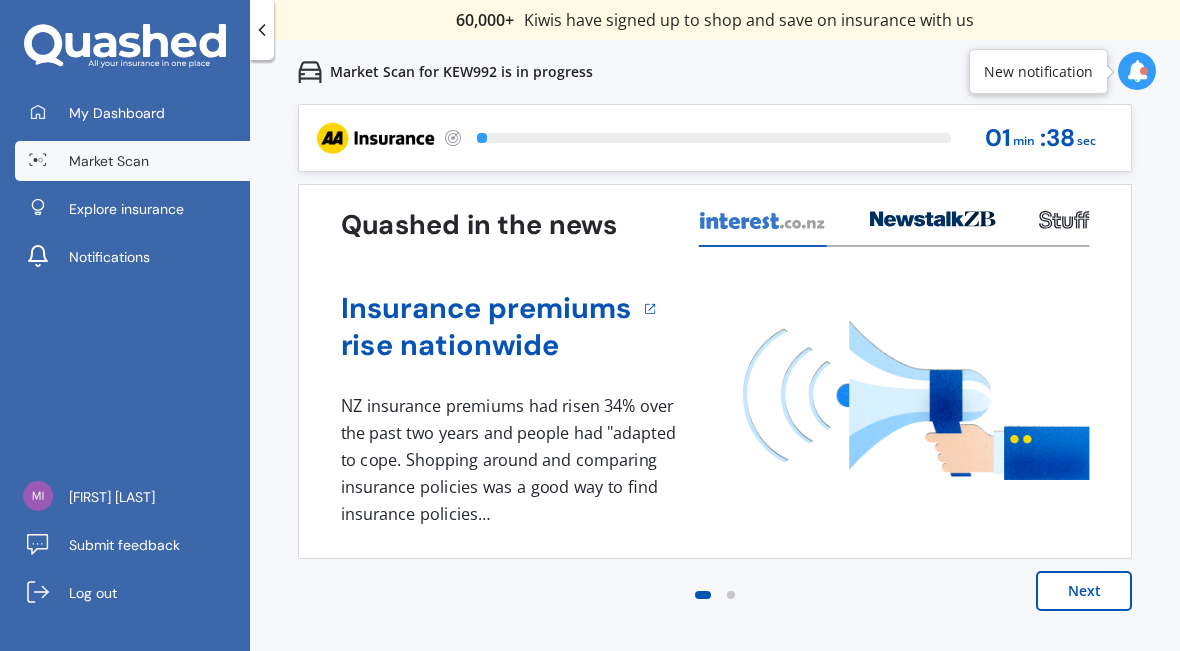 scroll, scrollTop: 0, scrollLeft: 0, axis: both 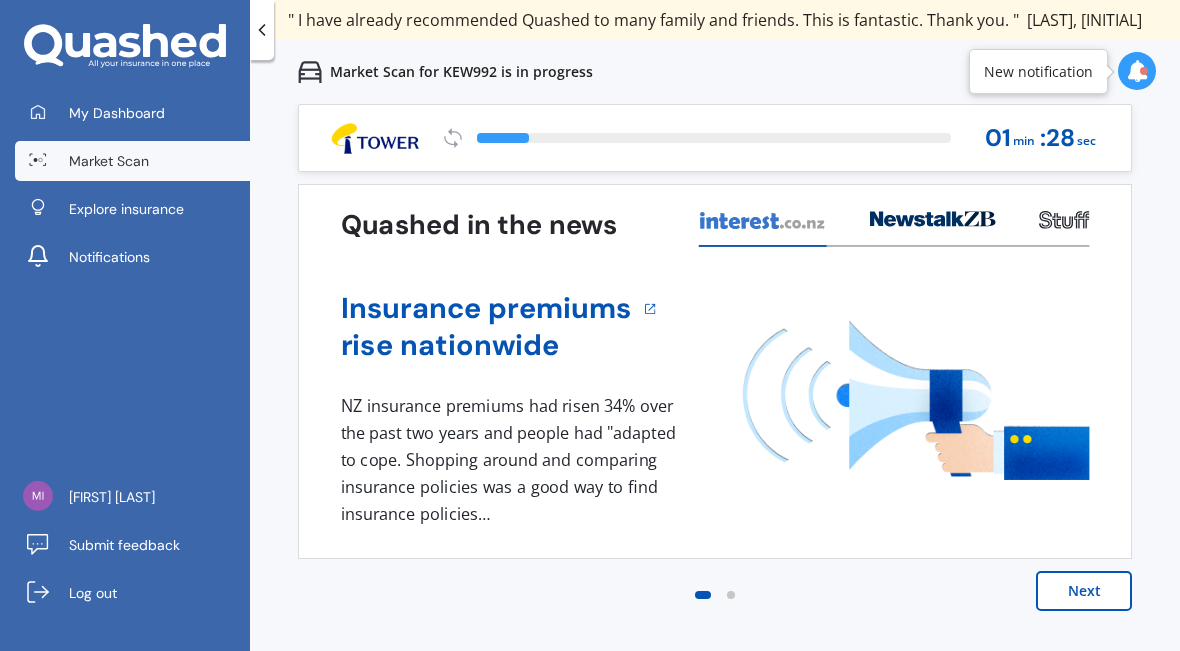 click on "Next" at bounding box center (1084, 591) 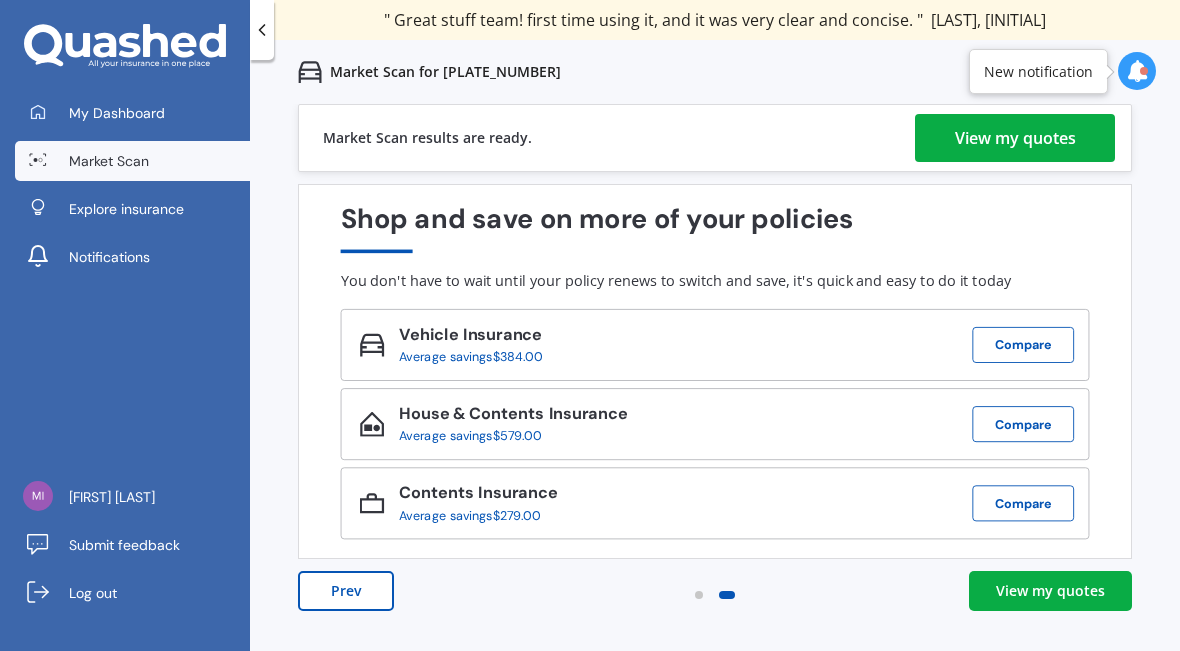 click on "Compare" at bounding box center [1023, 345] 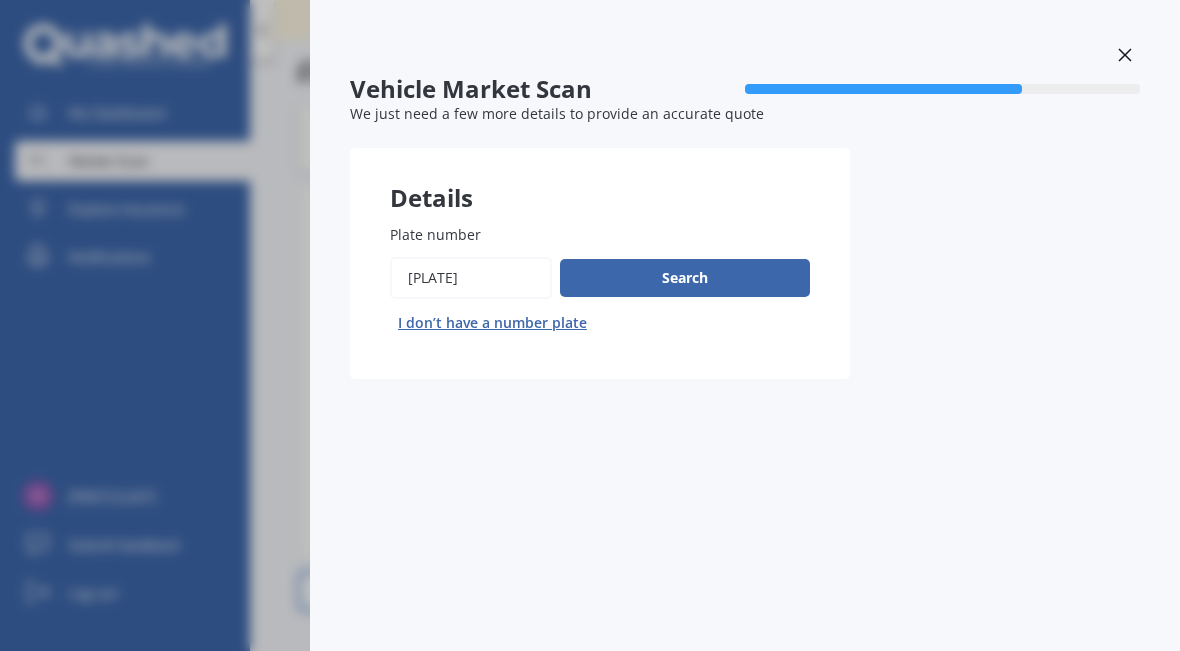 click on "Search" at bounding box center (685, 278) 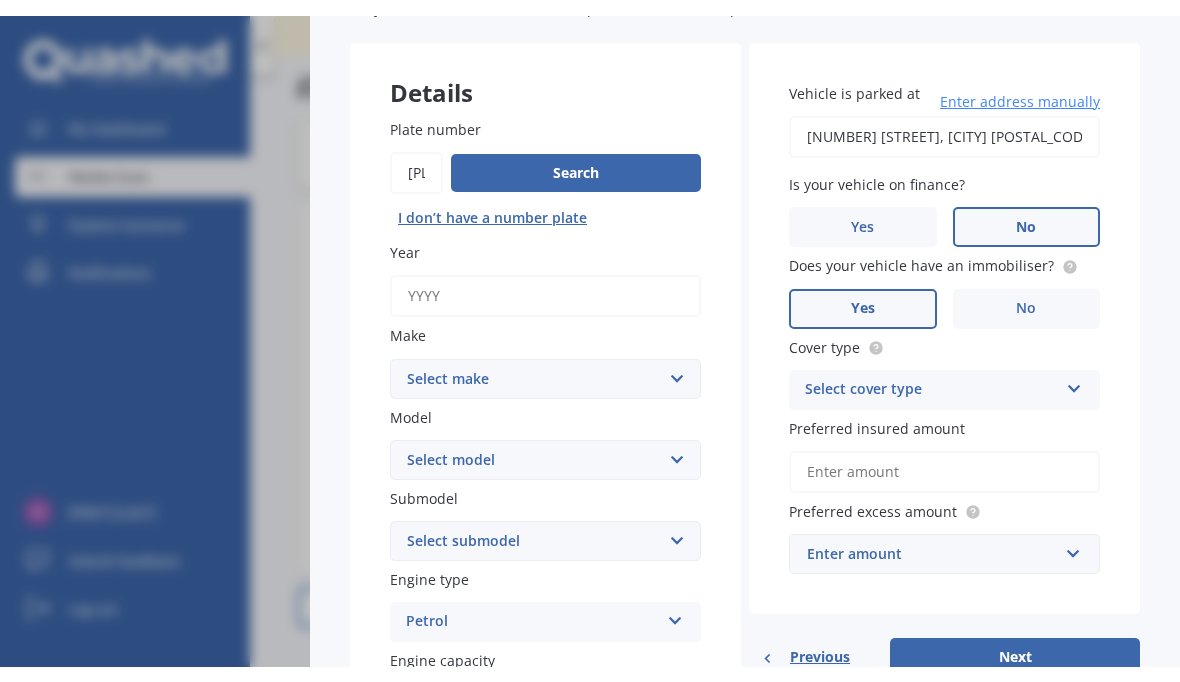 scroll, scrollTop: 120, scrollLeft: 0, axis: vertical 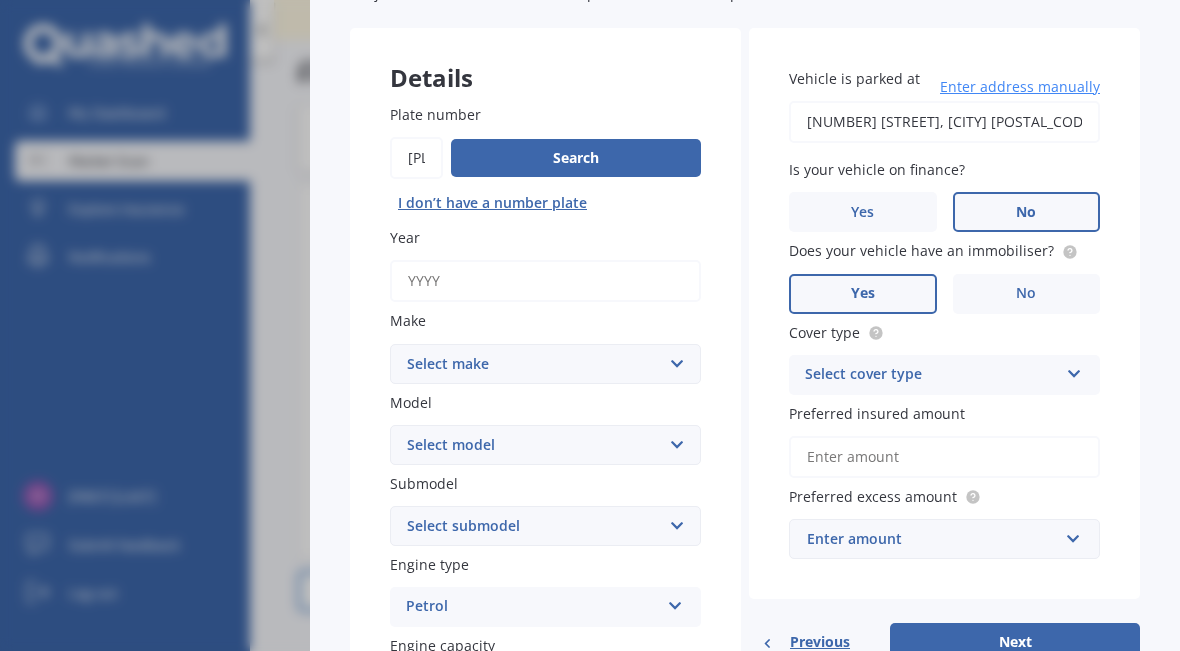 click on "Plate number" at bounding box center (416, 158) 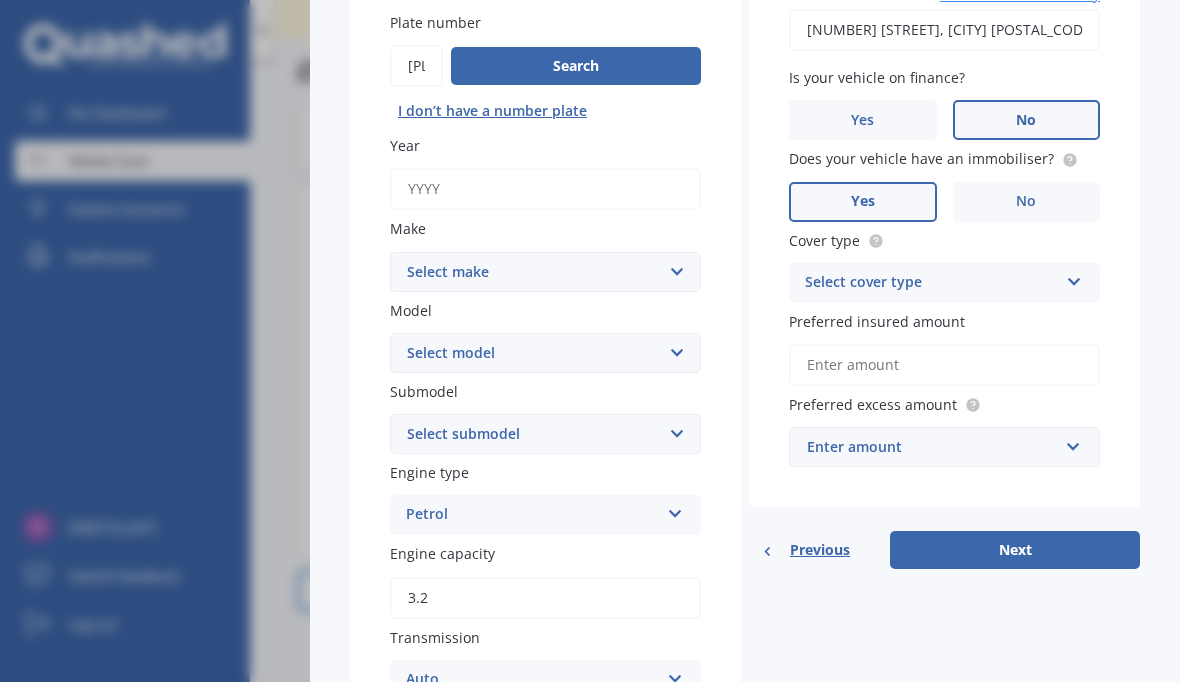 scroll, scrollTop: 213, scrollLeft: 0, axis: vertical 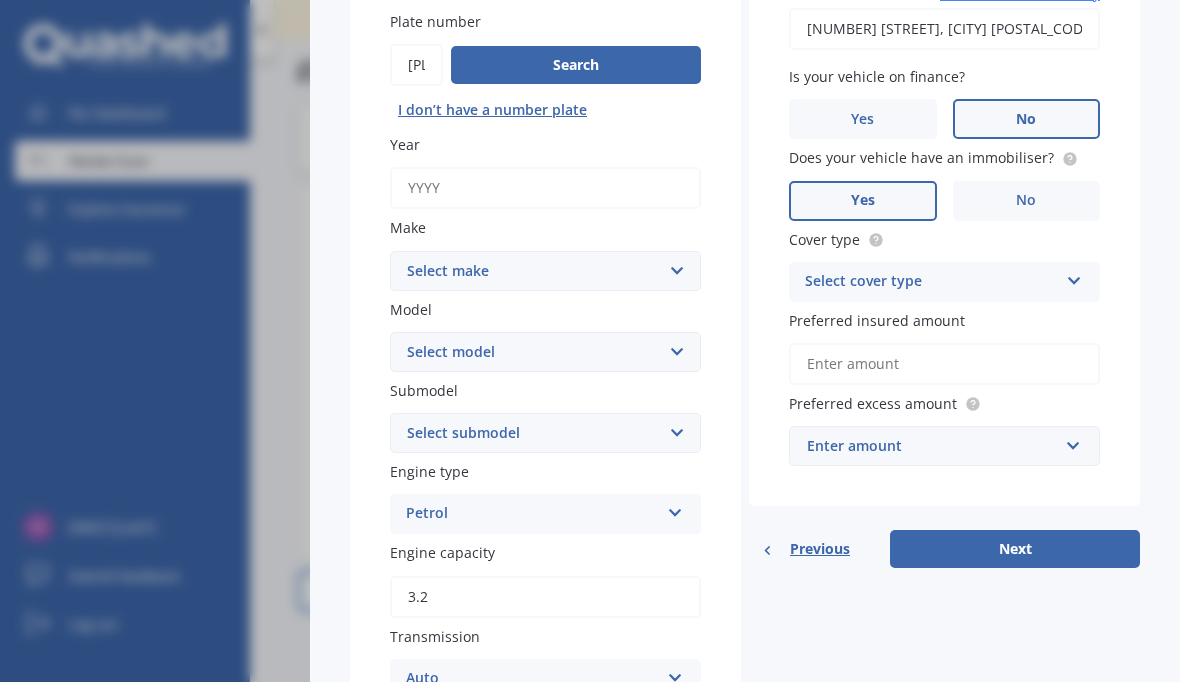 click on "Search" at bounding box center (576, 65) 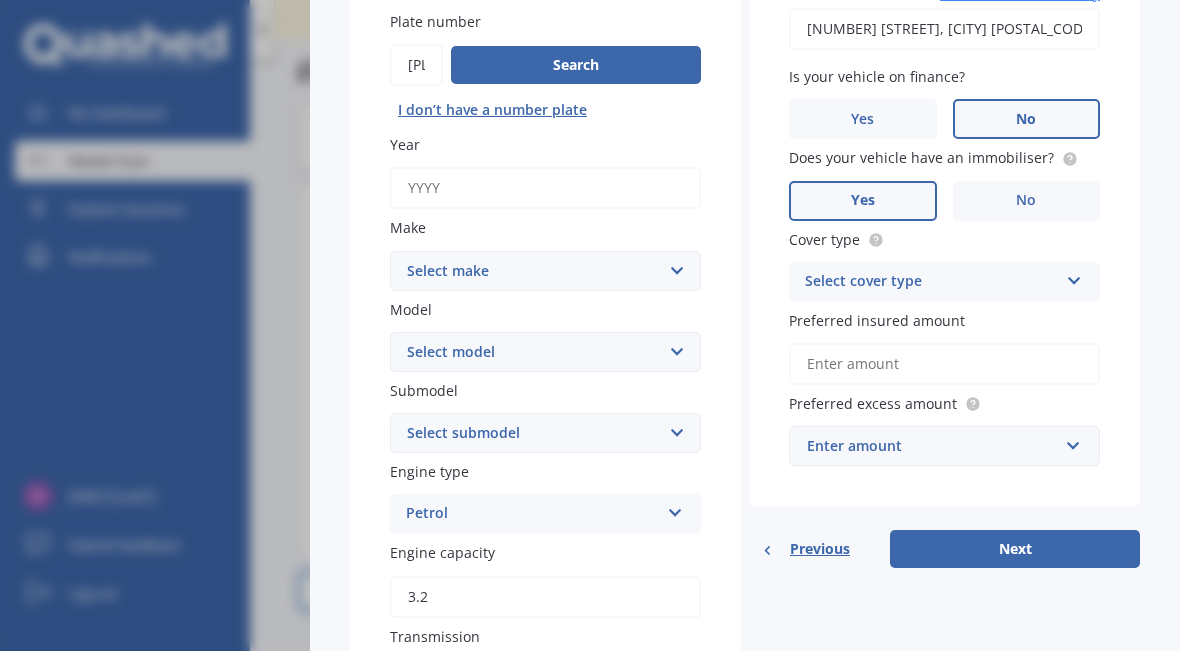 click on "Plate number" at bounding box center [416, 65] 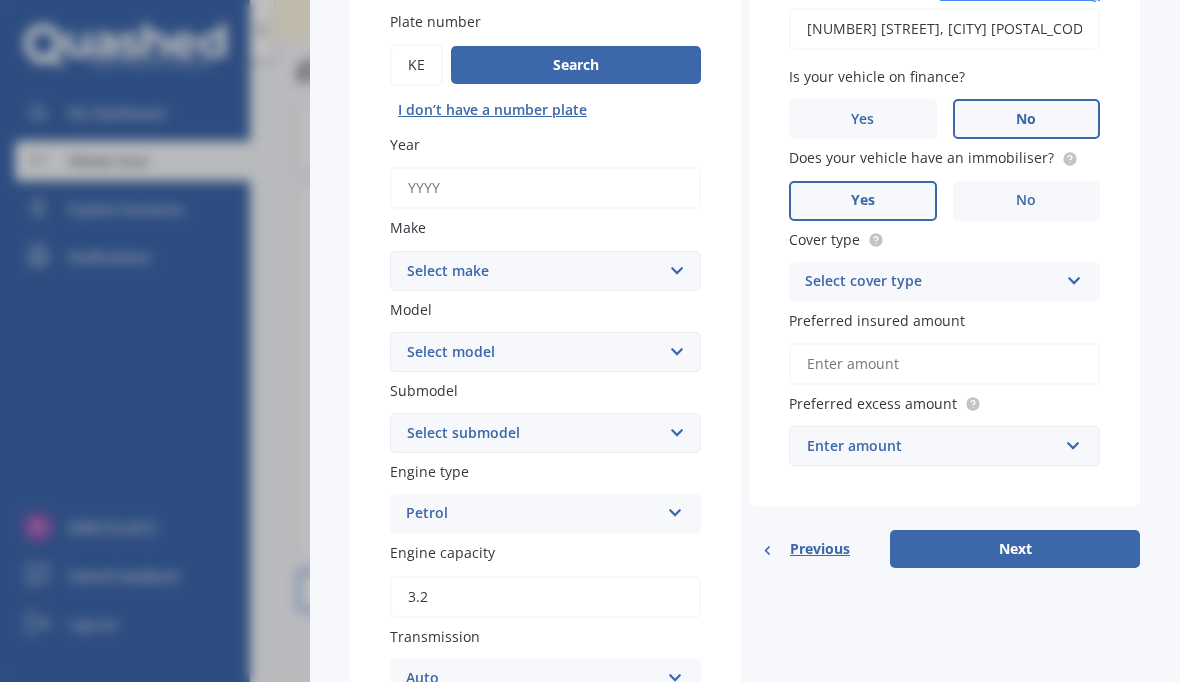 type on "K" 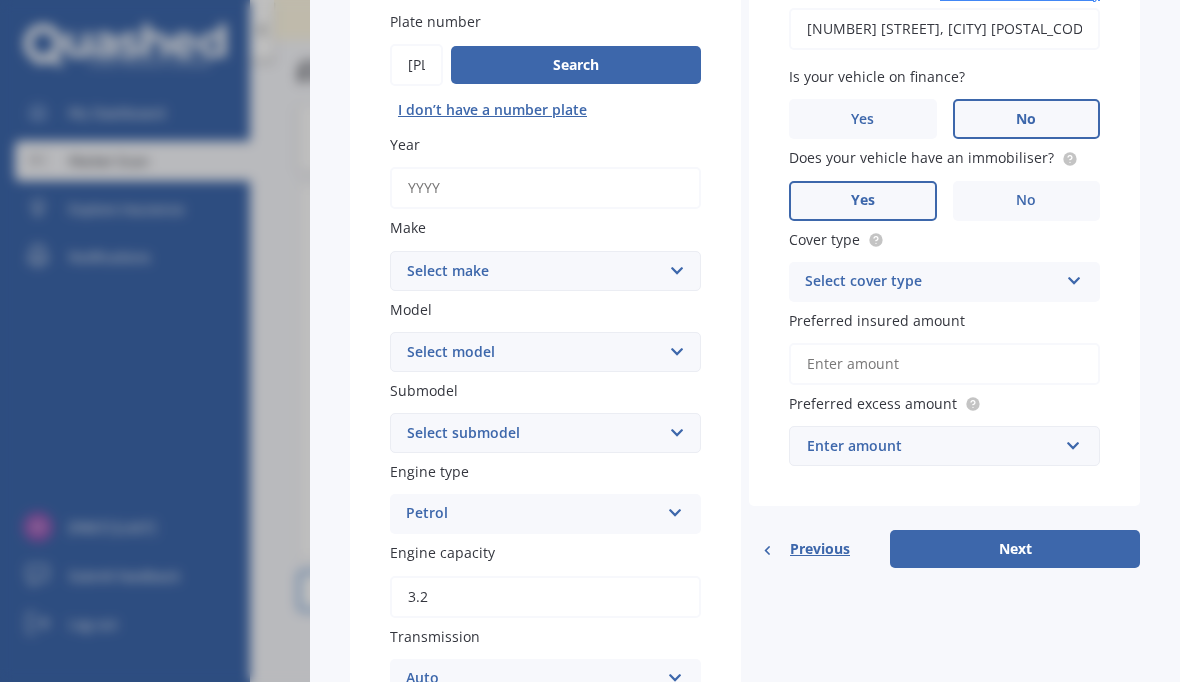 type on "[PLATE]" 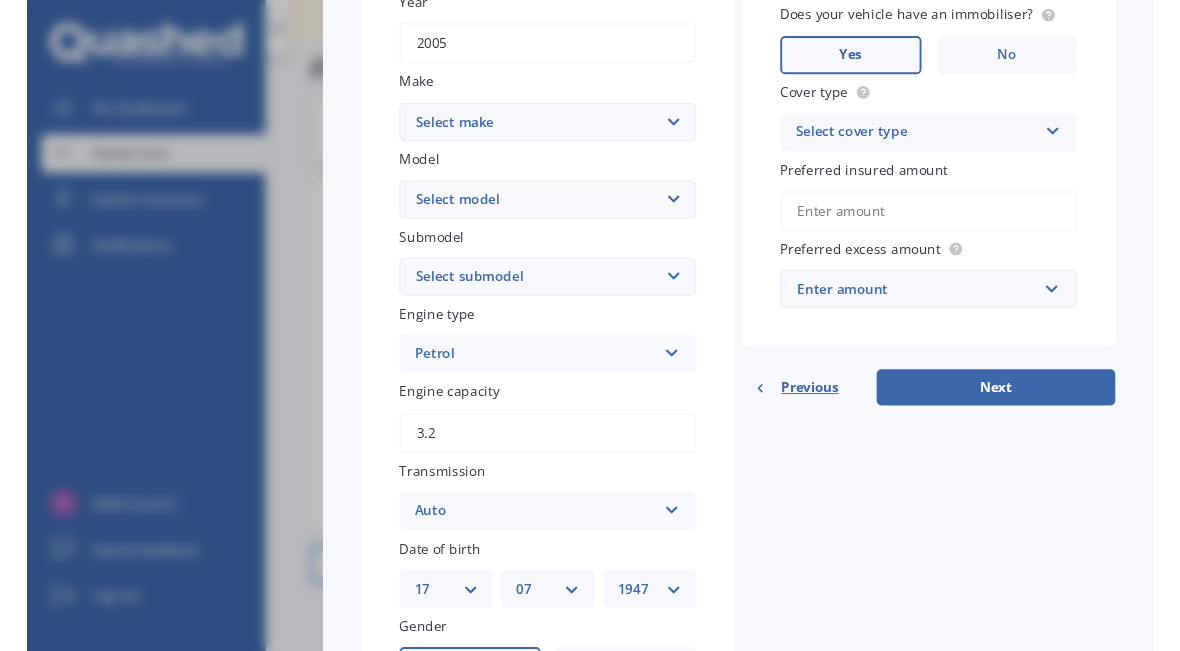 scroll, scrollTop: 358, scrollLeft: 0, axis: vertical 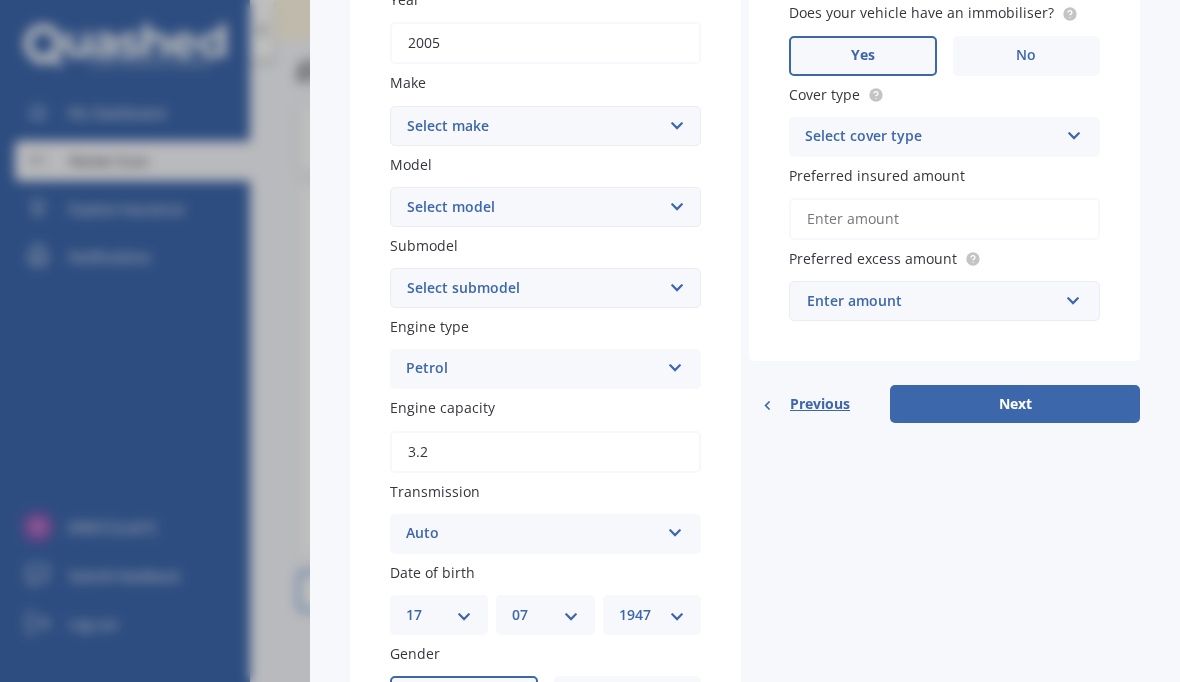 type on "2005" 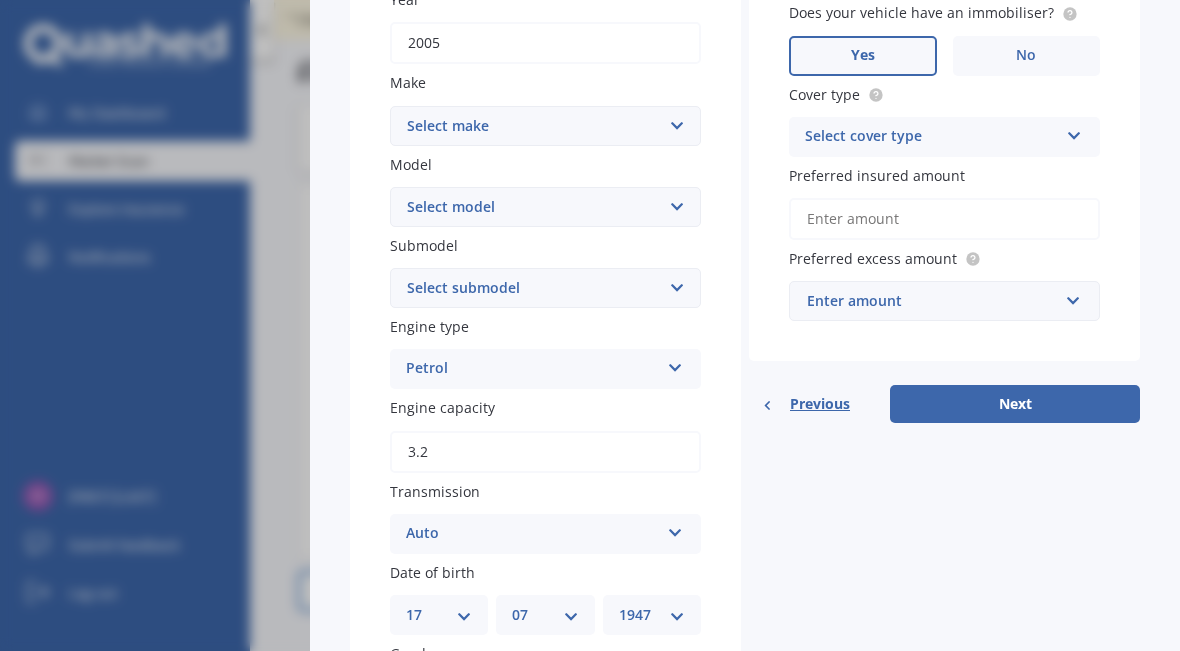 select on "VOLKSWAGEN" 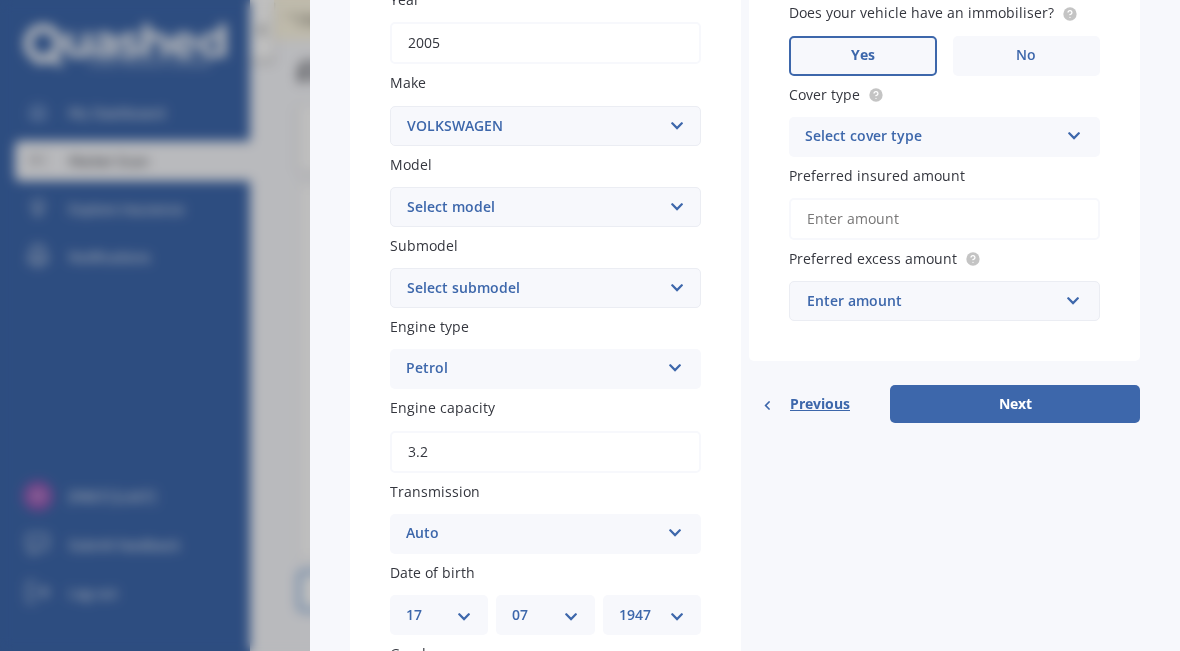 click on "Select model Amarok Arteon Beetle Bora Caddy California Caravelle Corrado Crafter e-Golf e-up! Eos Eurovan Golf ID.4 PRO ID.5 PRO Jetta Kombi LT35 LT46 Lupo Multivan Passat Phaeton Polo Santana Scirocco Sharan T-Cross T-Roc Tiguan Touareg Touran Transporter UP! MPI UP! TSI Viento" at bounding box center (545, 207) 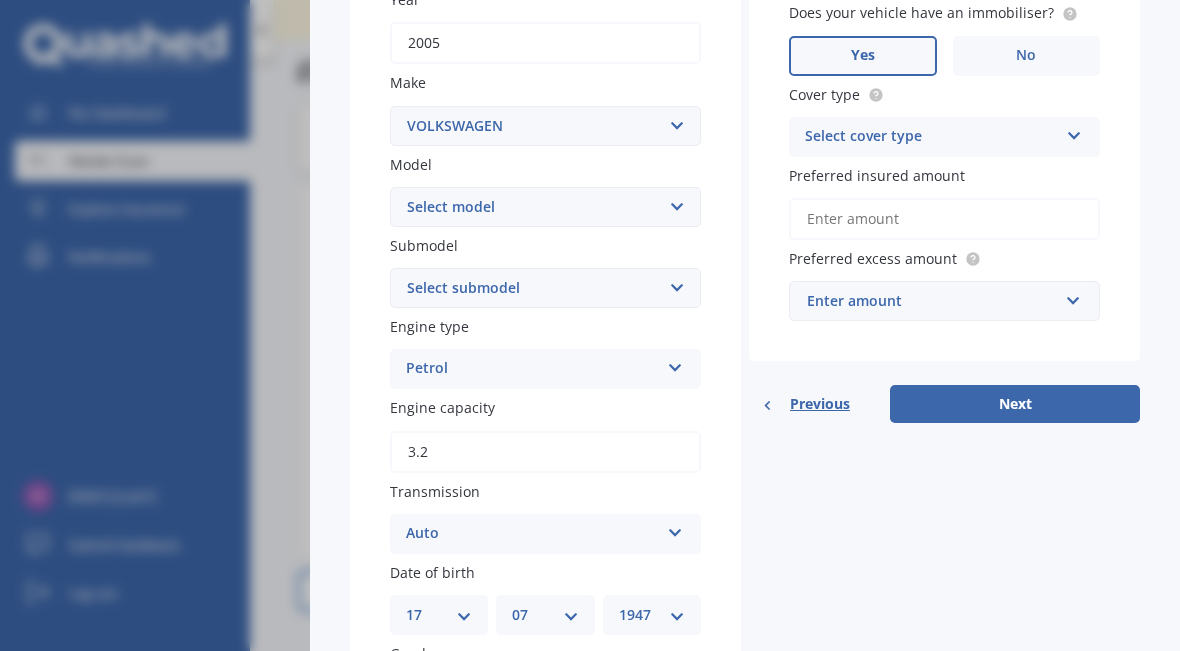 select on "TOUAREG" 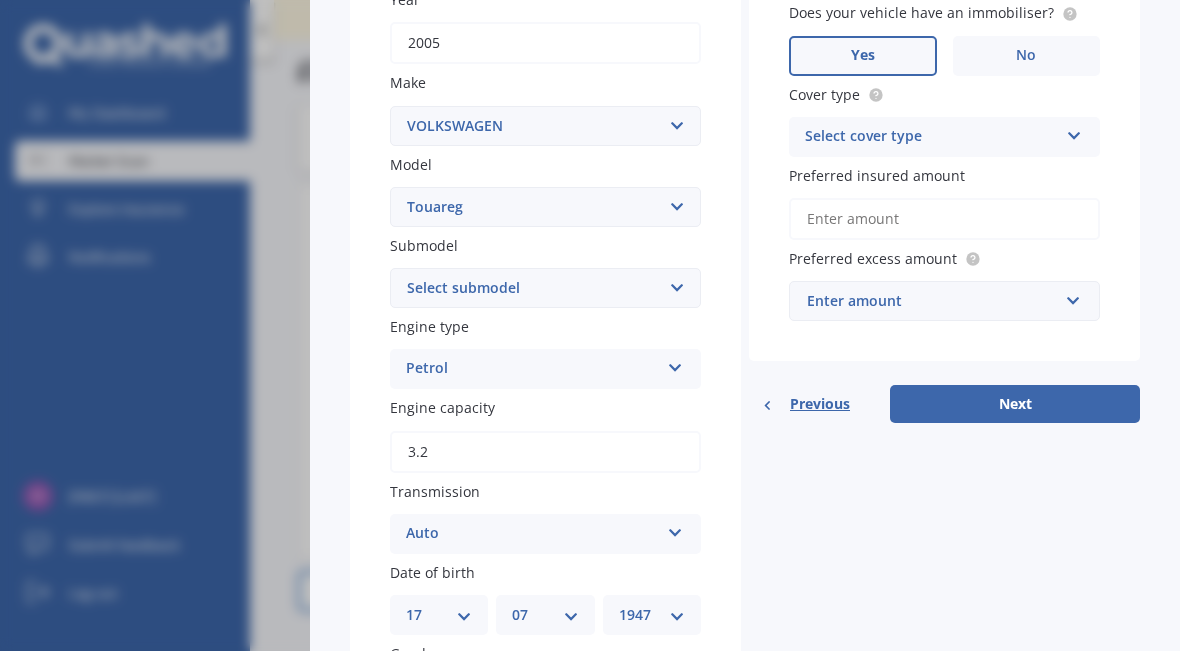 click on "Select submodel (All other) 3.0 V6 TDI 3.6 V6 FSI 4.2 V8 FSI 5.0 V10 TDI Hybrid R5 TDI V10 TDI V6 V8 V8 TDI" at bounding box center (545, 288) 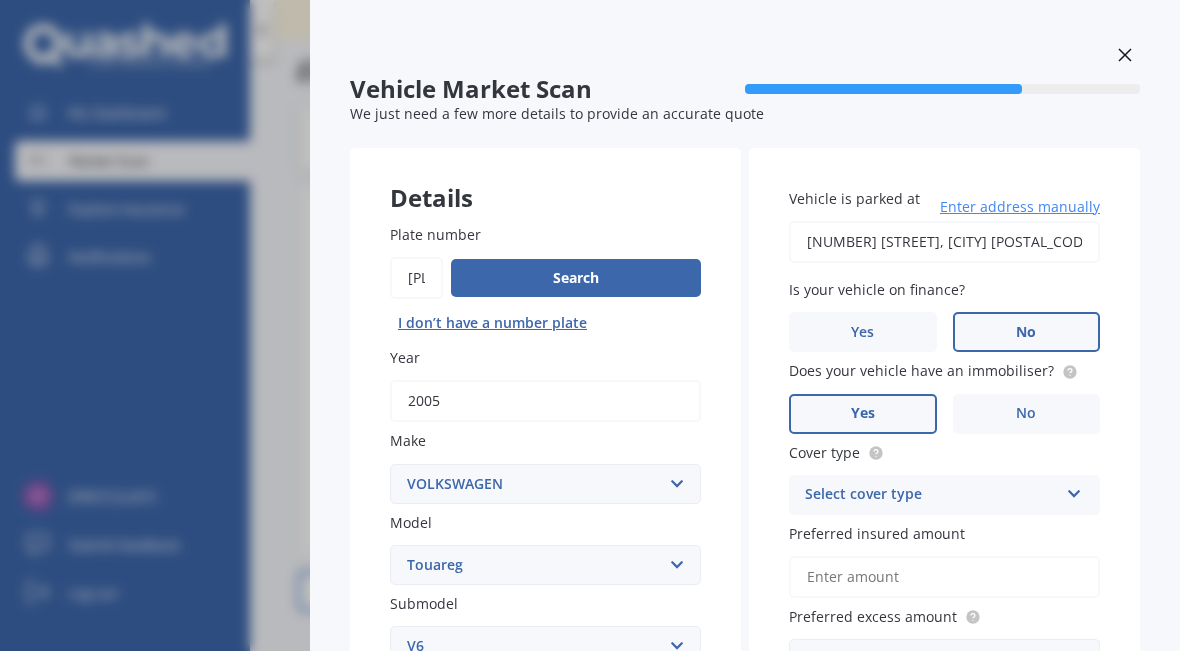 scroll, scrollTop: 0, scrollLeft: 0, axis: both 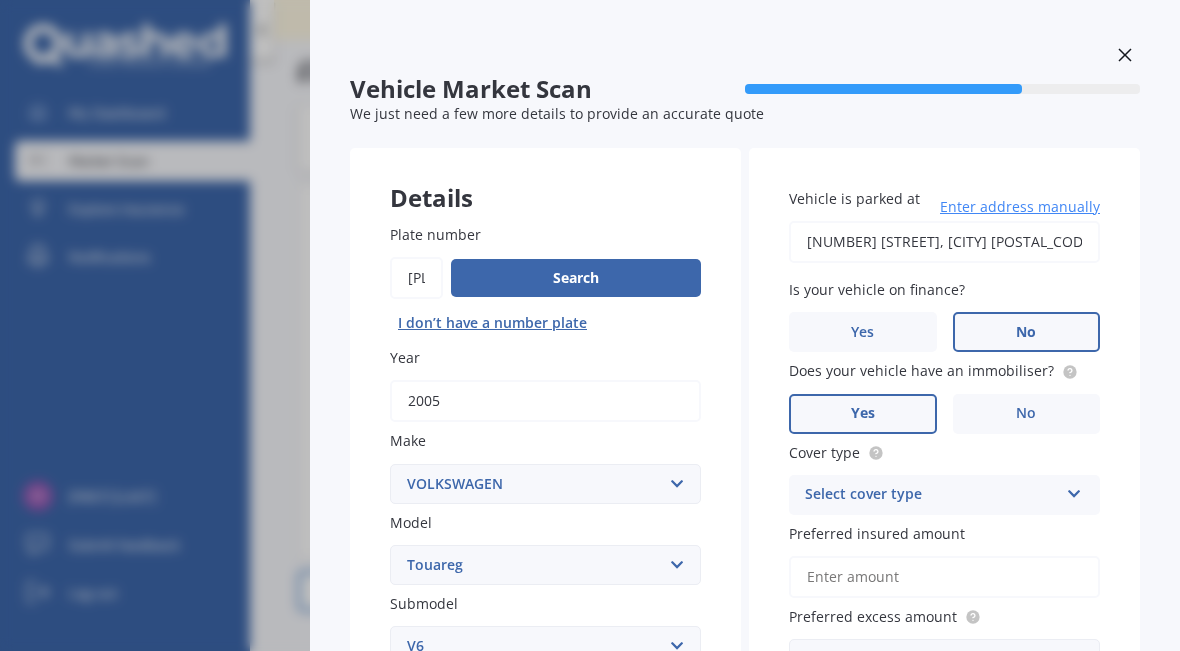 click on "Enter address manually" at bounding box center [1020, 207] 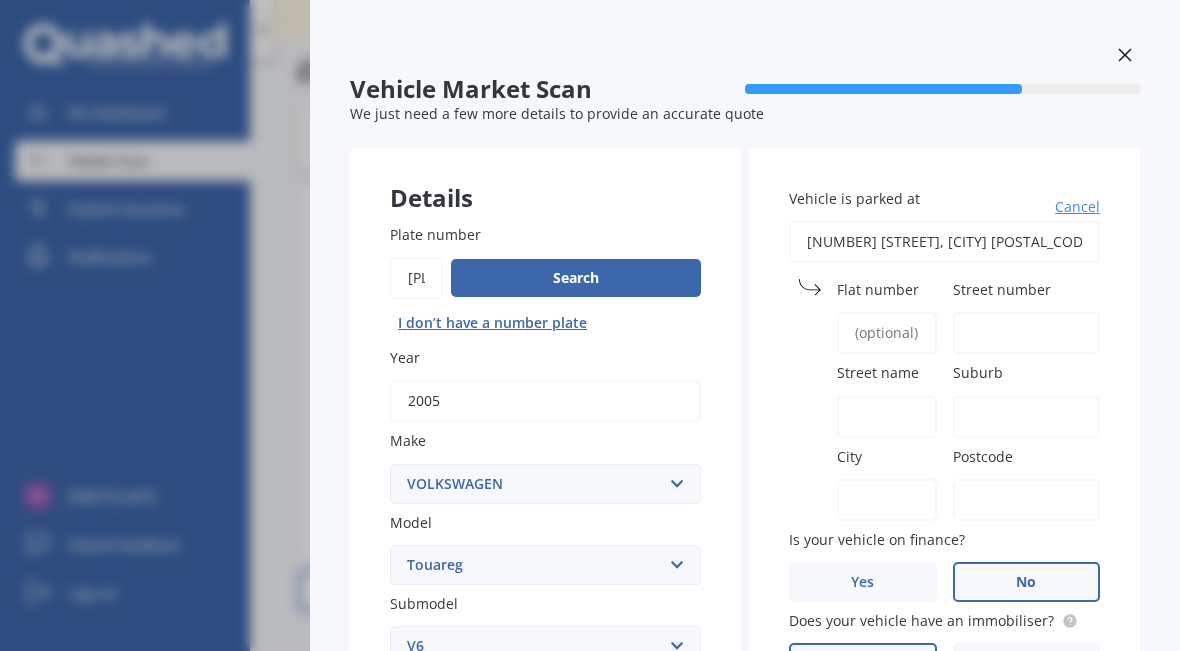 click on "[NUMBER] [STREET], [CITY] [POSTAL_CODE]" at bounding box center [944, 242] 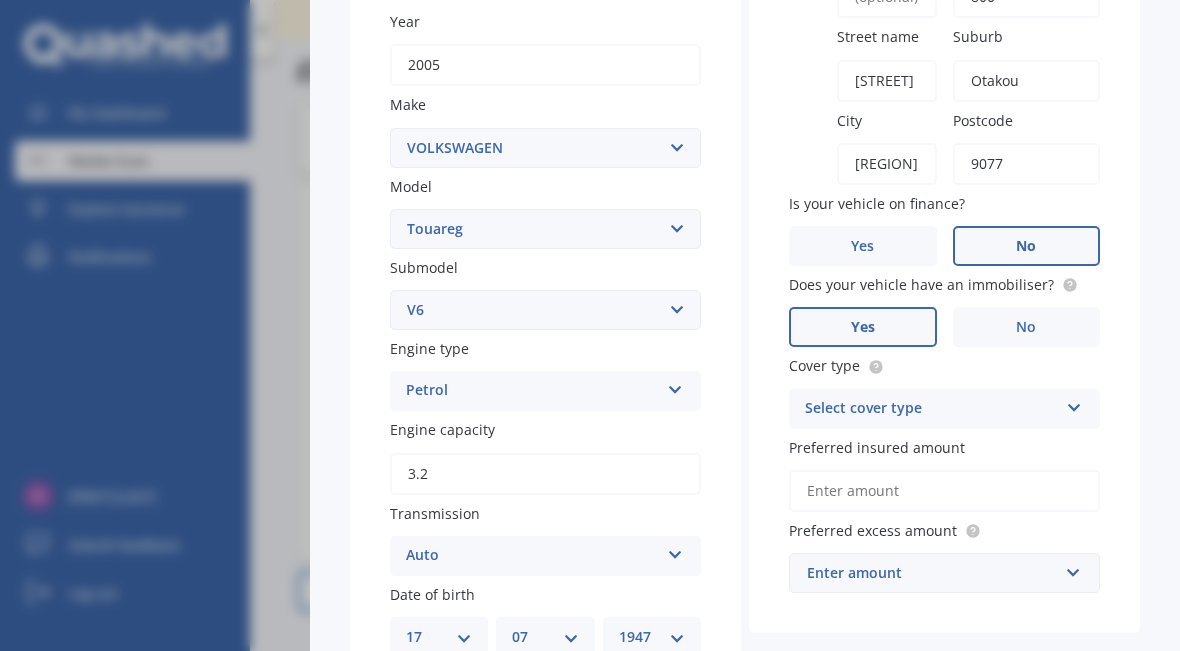 scroll, scrollTop: 337, scrollLeft: 0, axis: vertical 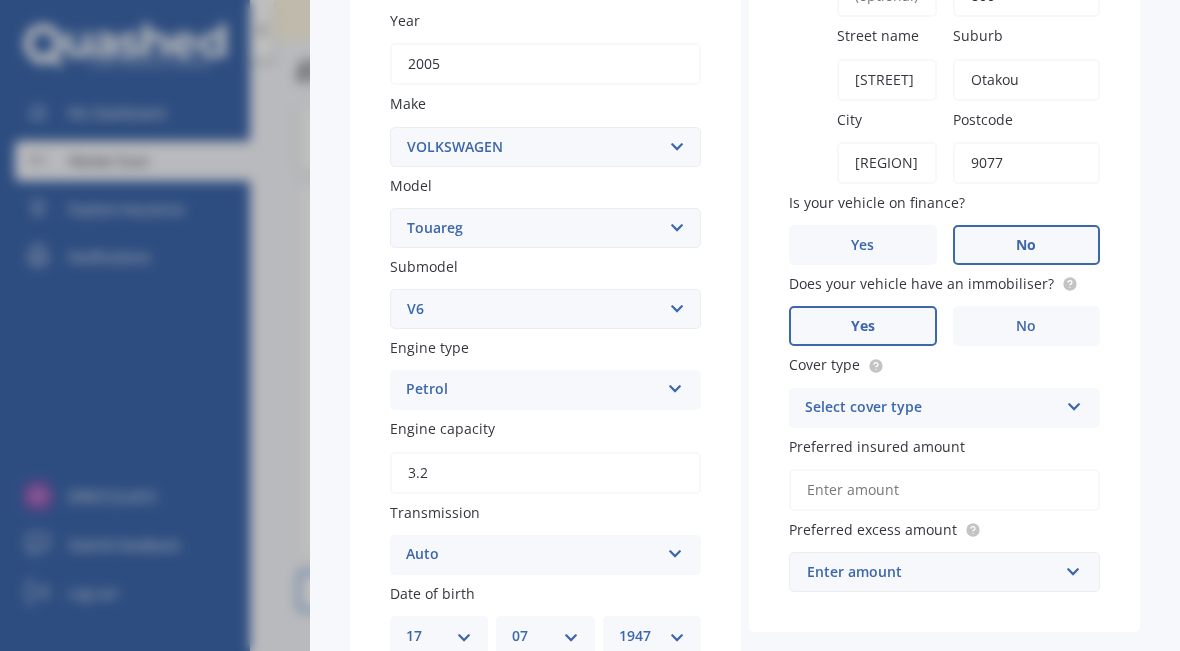 click at bounding box center [675, 385] 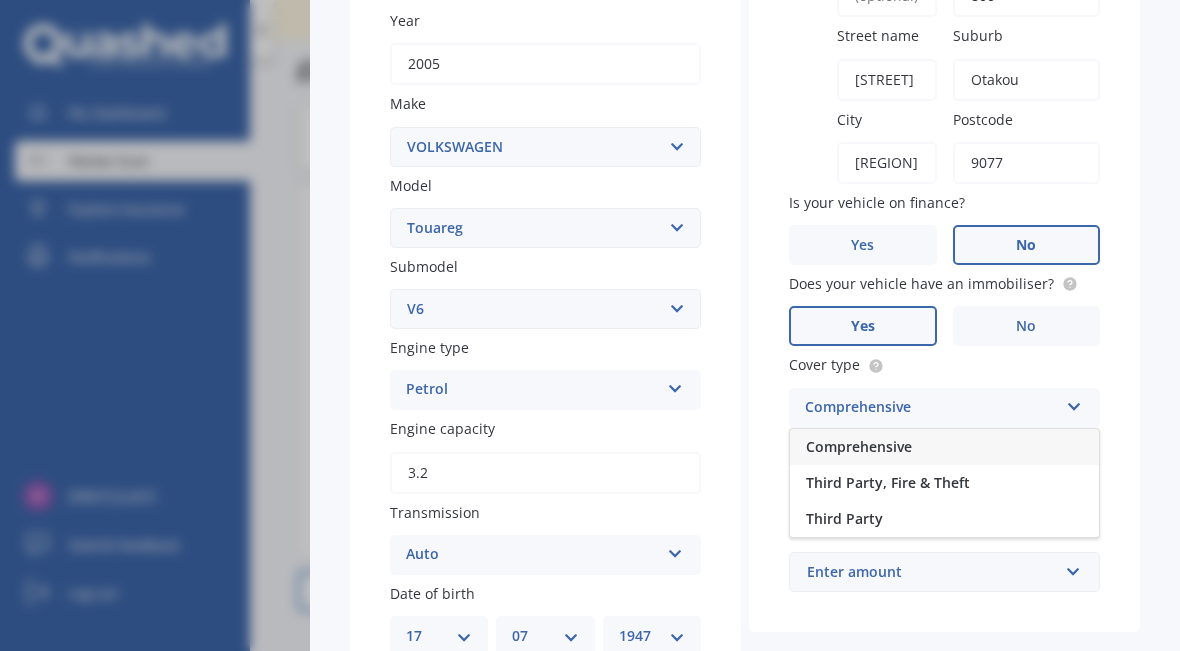 click on "Third Party, Fire & Theft" at bounding box center [944, 483] 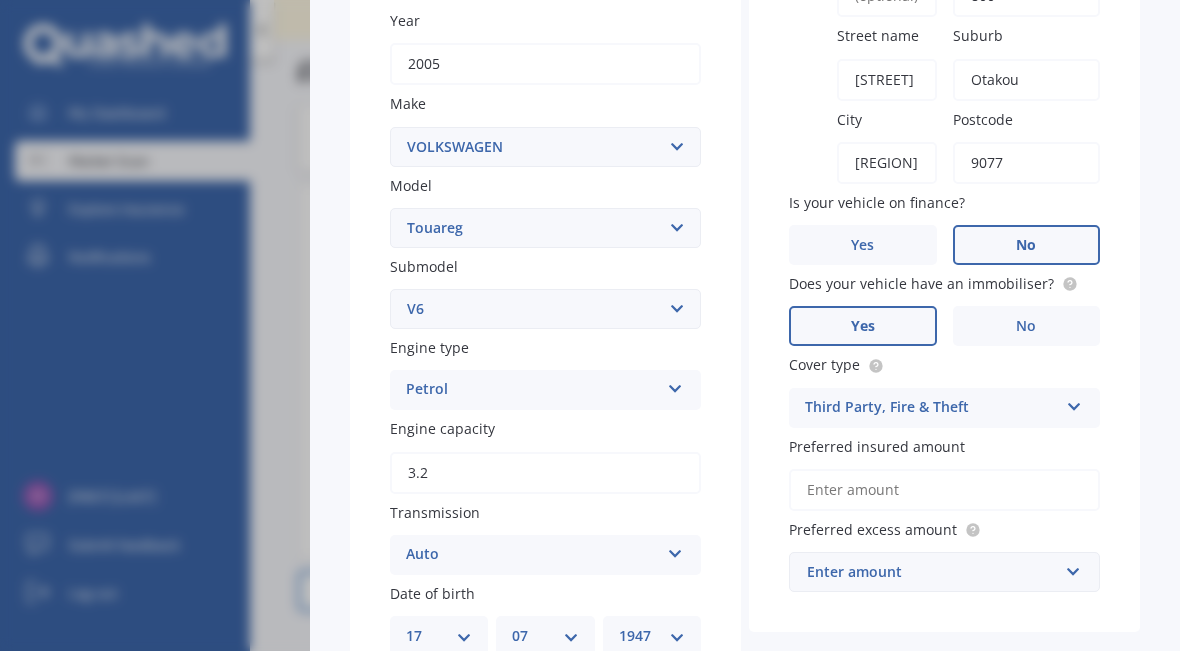 click at bounding box center [675, 385] 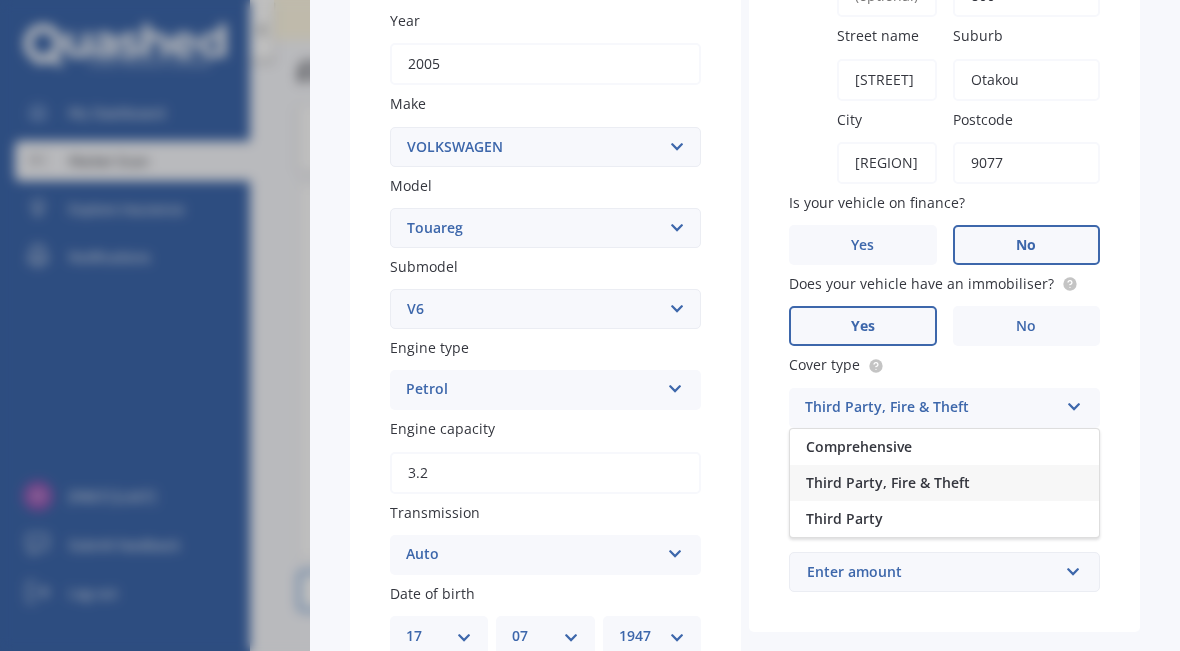 click on "Comprehensive" at bounding box center [859, 446] 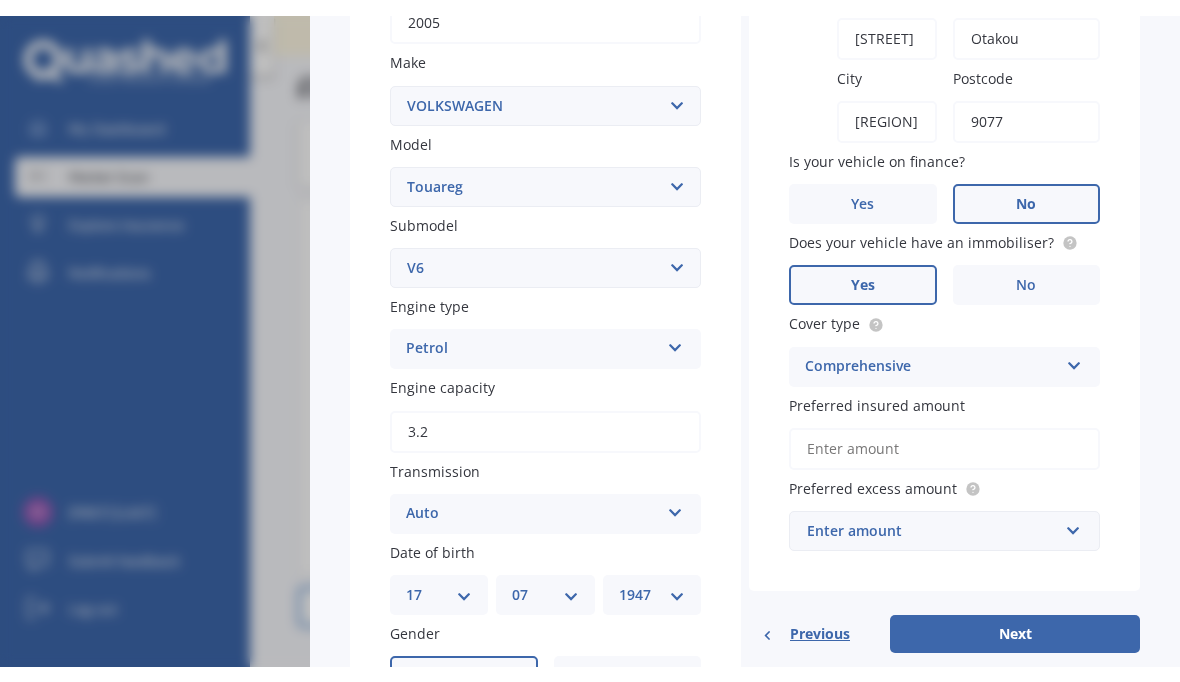 scroll, scrollTop: 395, scrollLeft: 0, axis: vertical 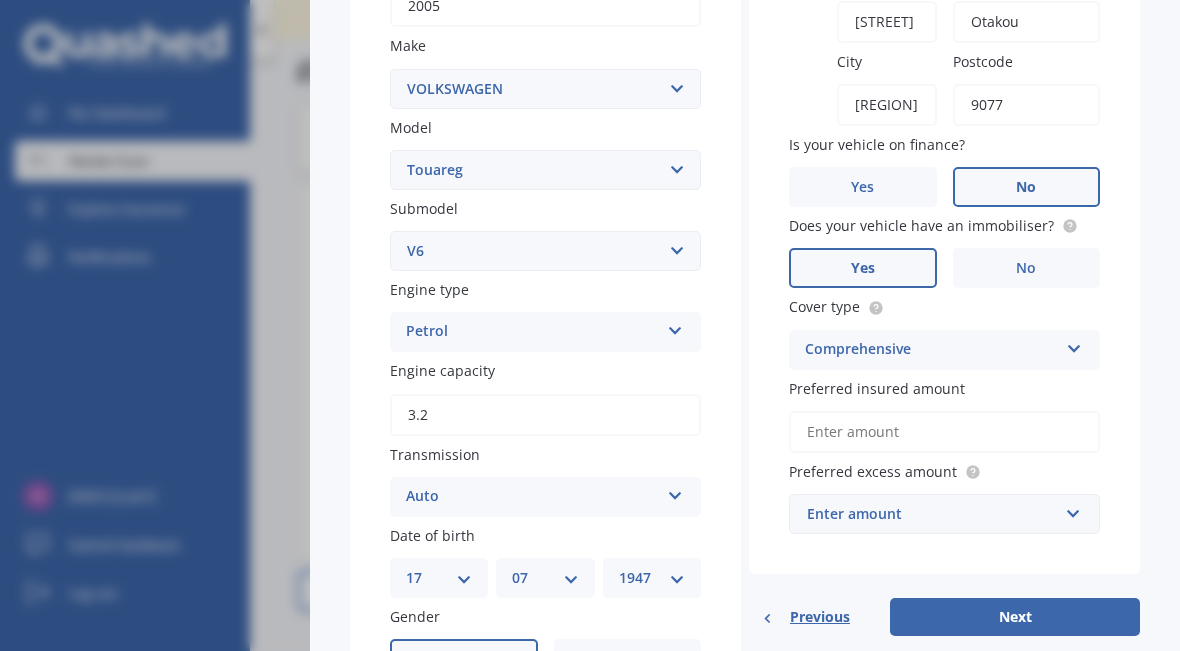 click on "Preferred insured amount" at bounding box center (944, 432) 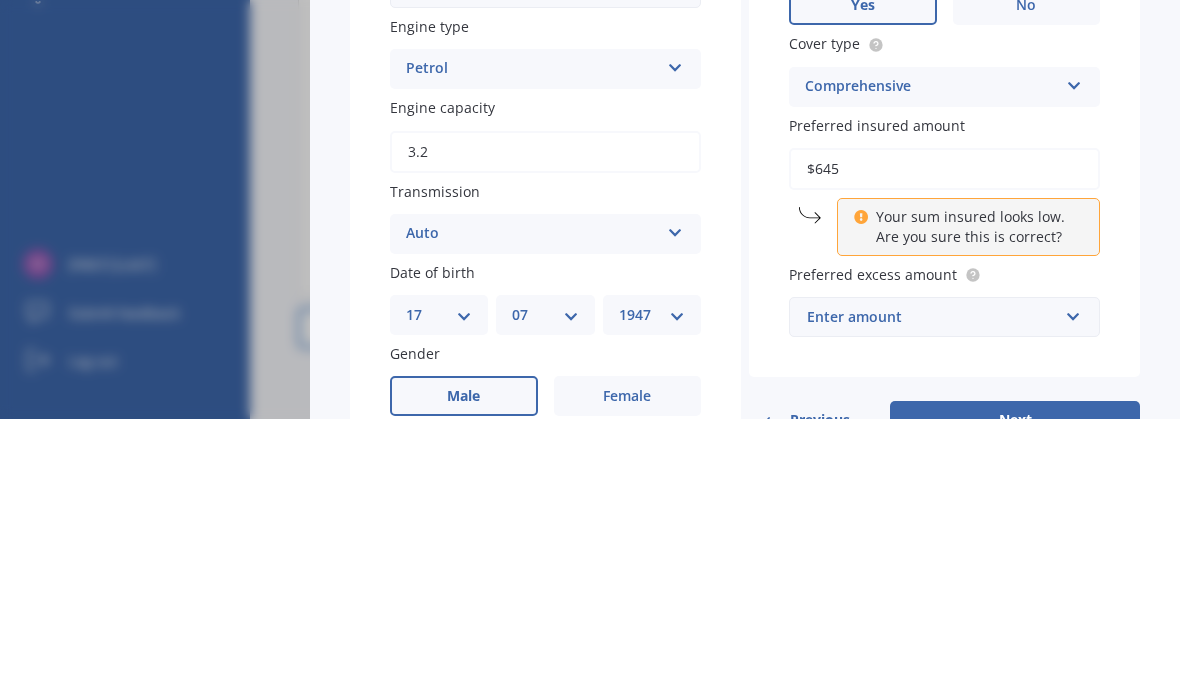 type on "$6,450" 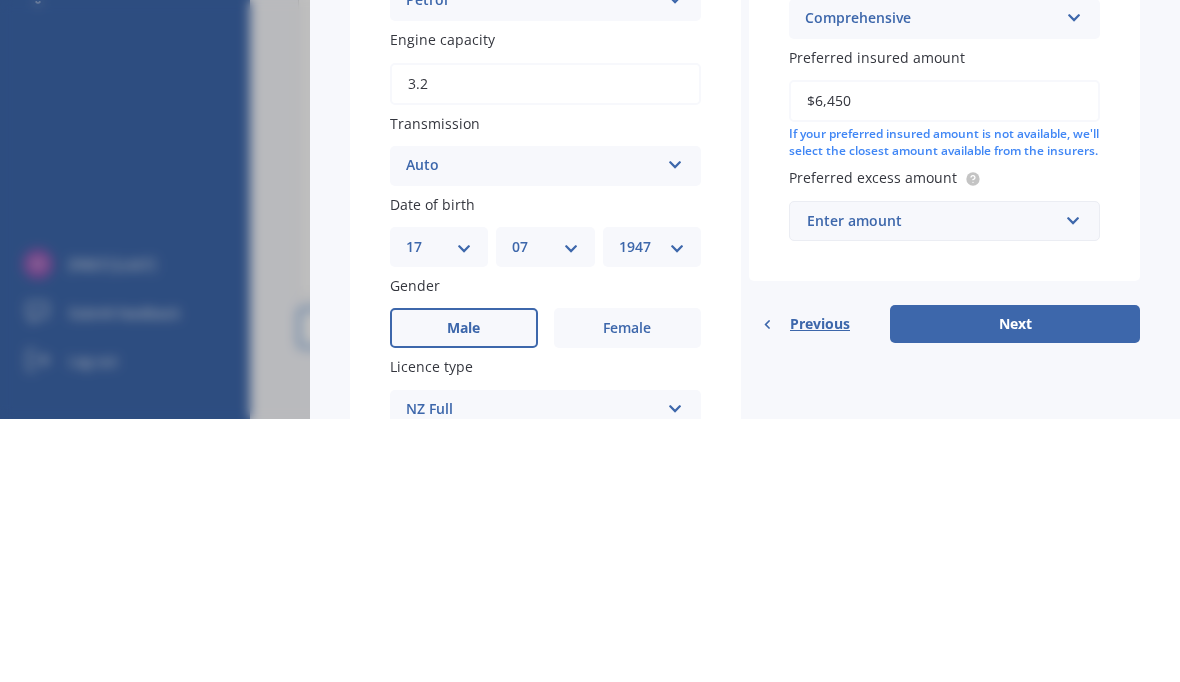 scroll, scrollTop: 473, scrollLeft: 0, axis: vertical 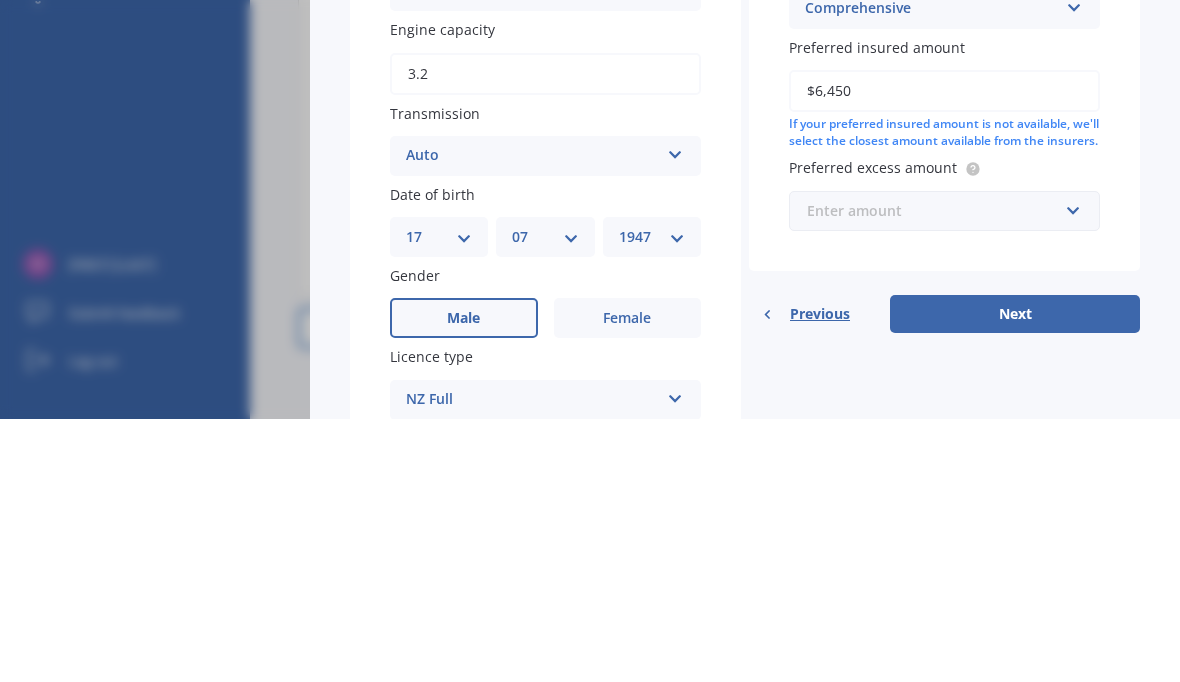 click at bounding box center (937, 474) 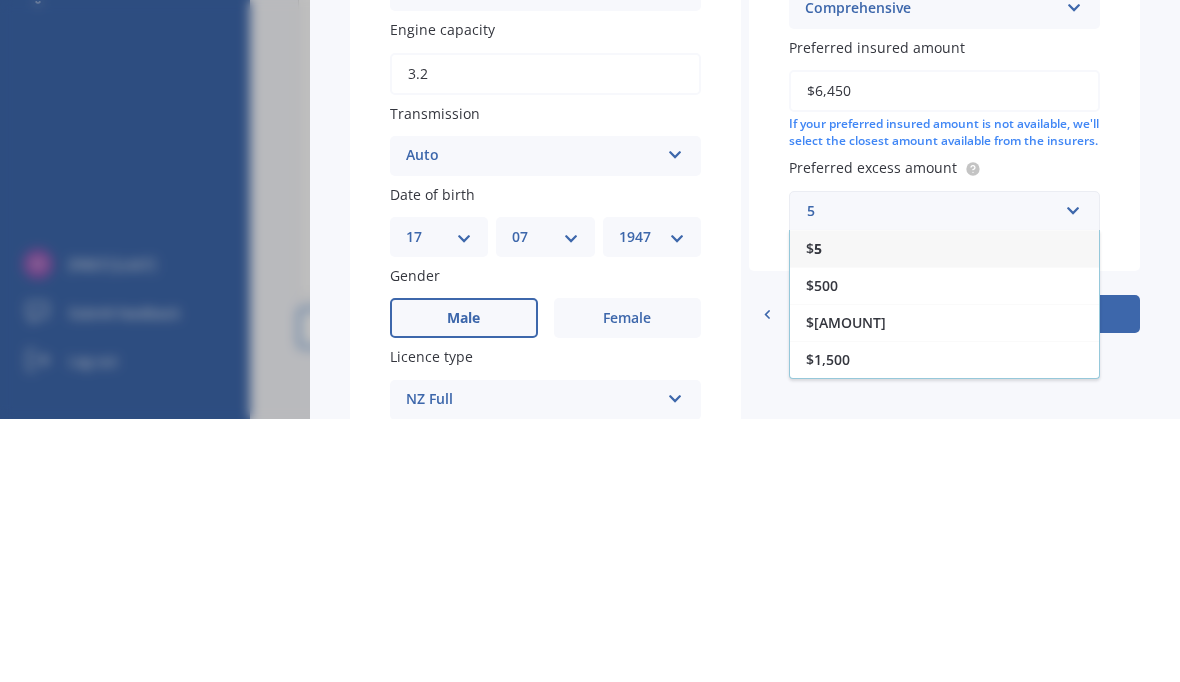 scroll, scrollTop: 0, scrollLeft: 0, axis: both 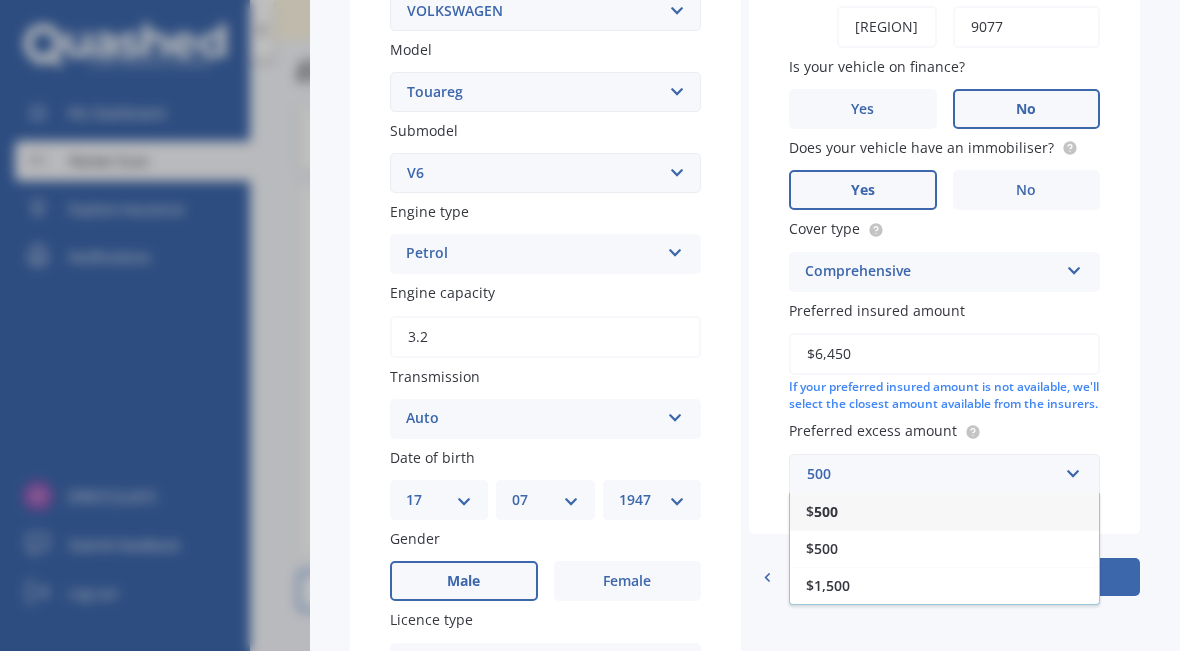 type on "500" 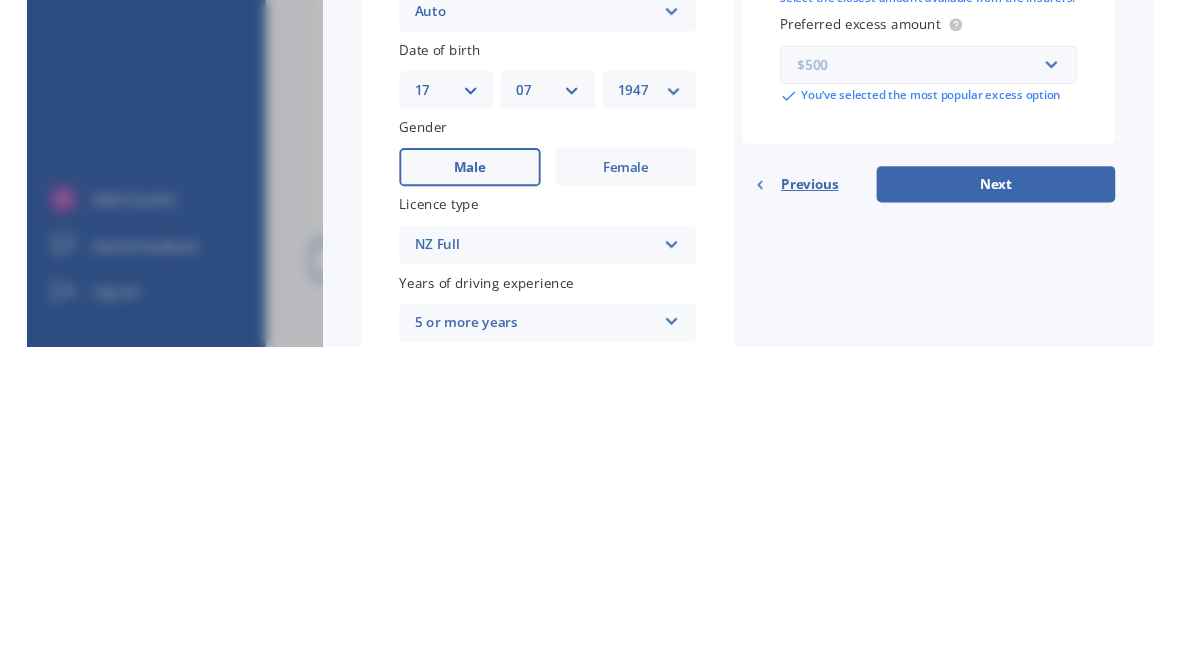 scroll, scrollTop: 570, scrollLeft: 0, axis: vertical 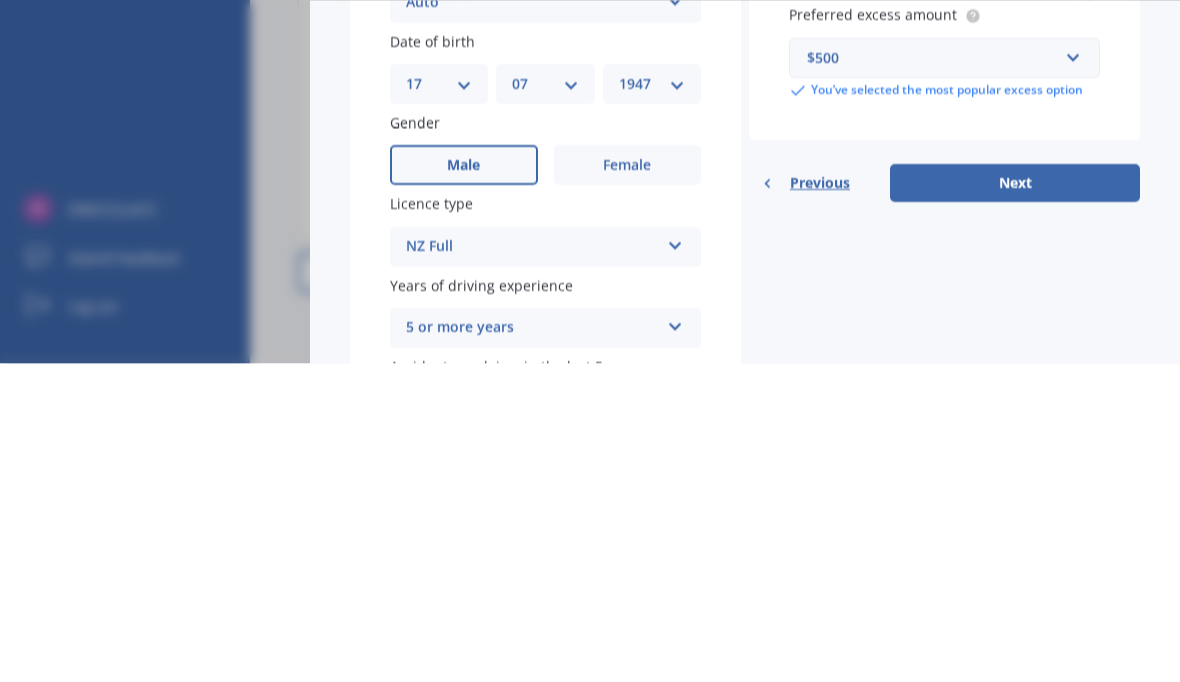click on "Next" at bounding box center (1015, 502) 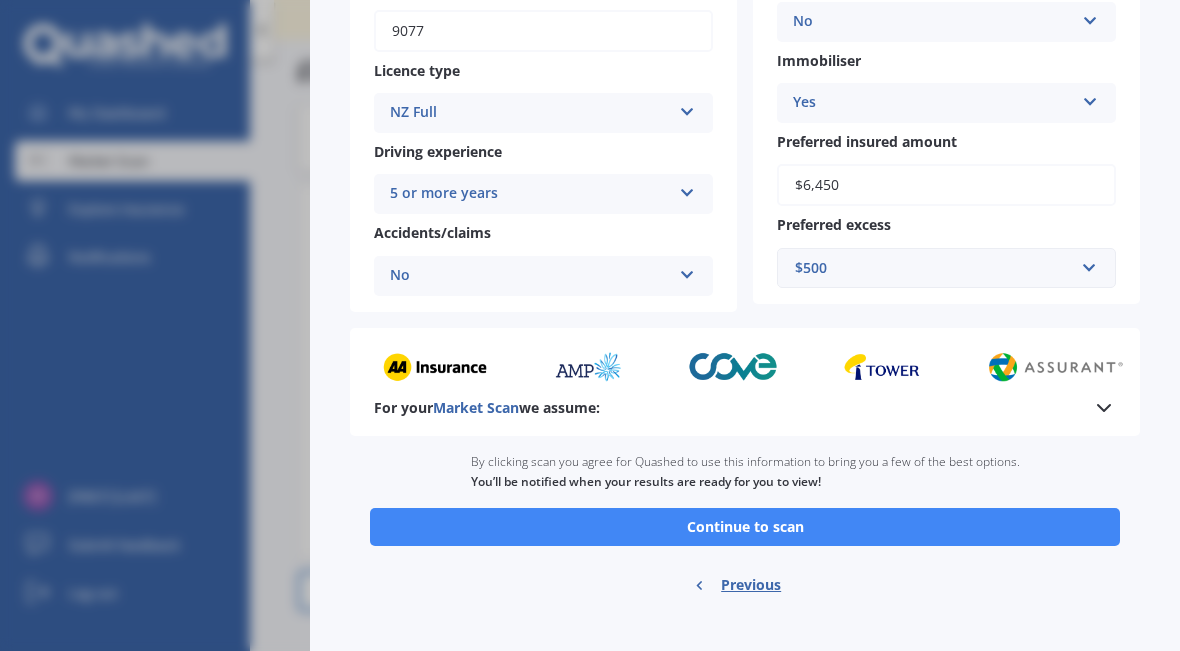 scroll, scrollTop: 765, scrollLeft: 0, axis: vertical 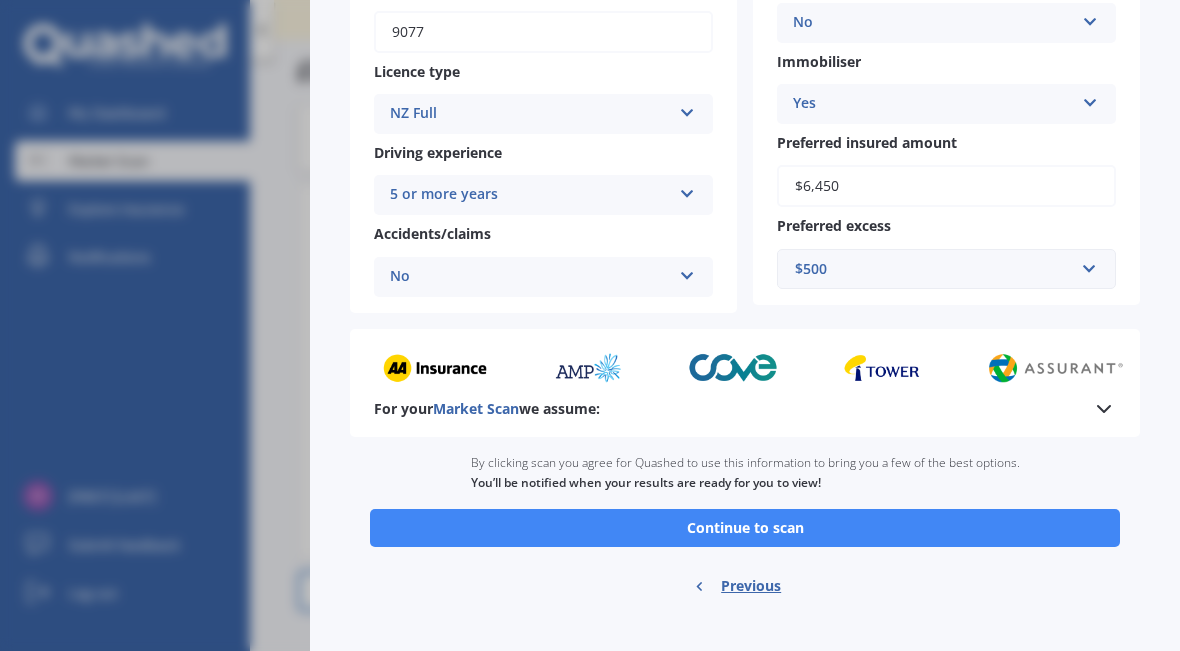 click on "Continue to scan" at bounding box center [745, 528] 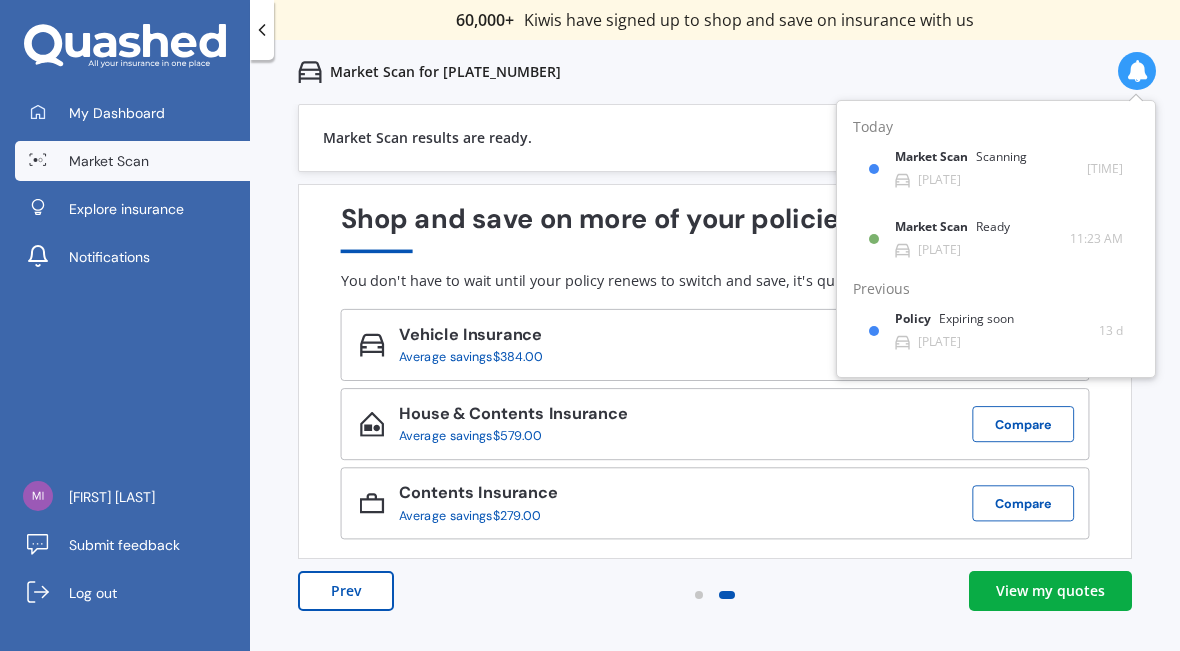 click on "View my quotes" at bounding box center (1050, 591) 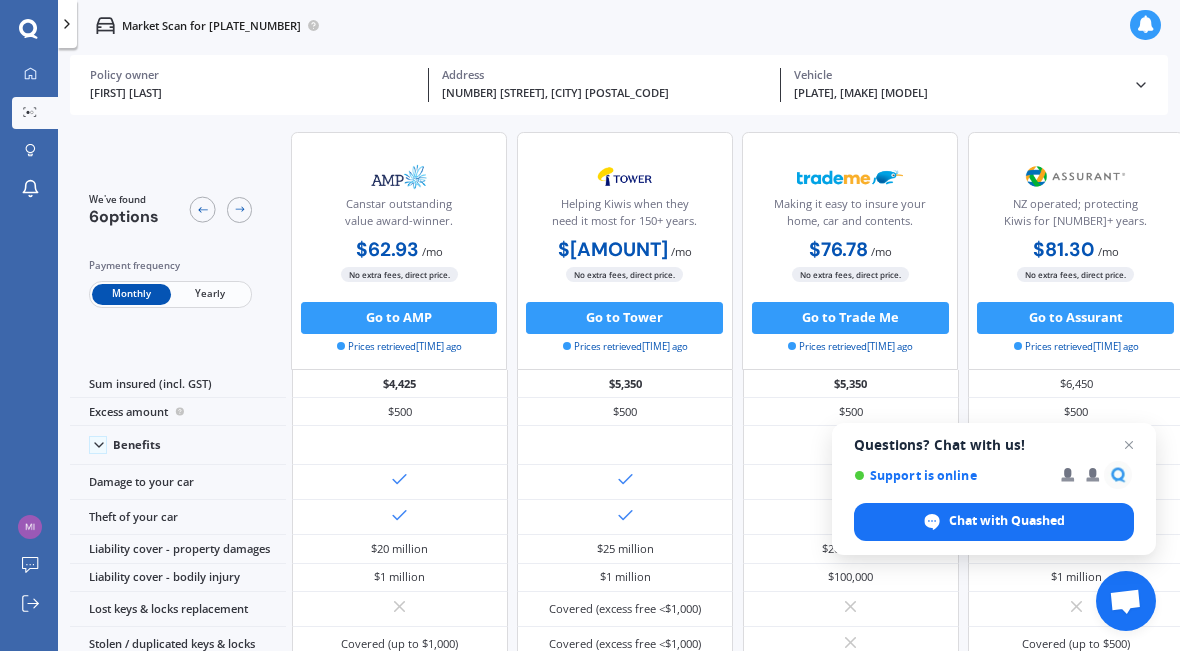 scroll, scrollTop: 0, scrollLeft: 558, axis: horizontal 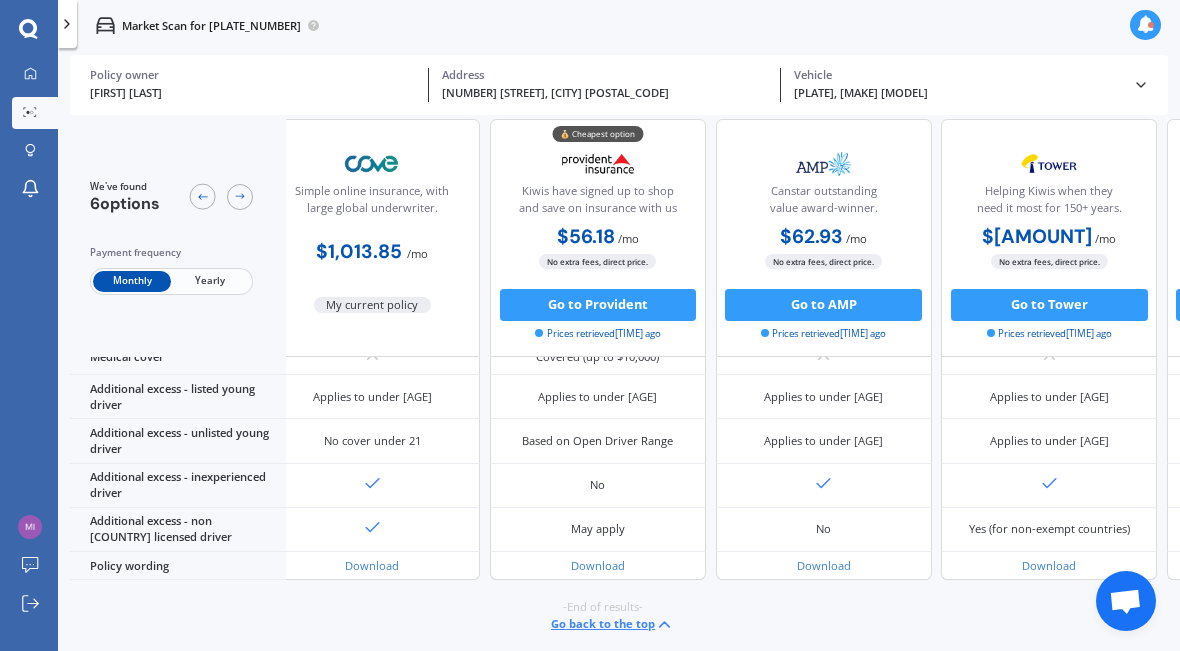 click on "Download" at bounding box center [598, 565] 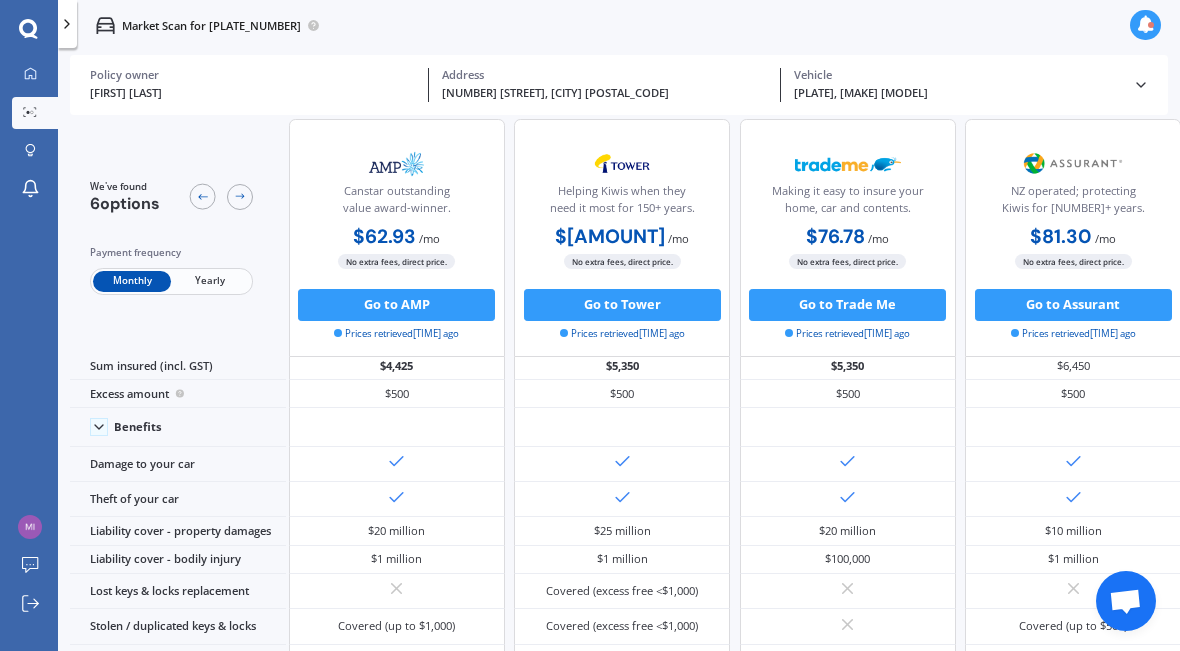 scroll, scrollTop: 13, scrollLeft: 562, axis: both 